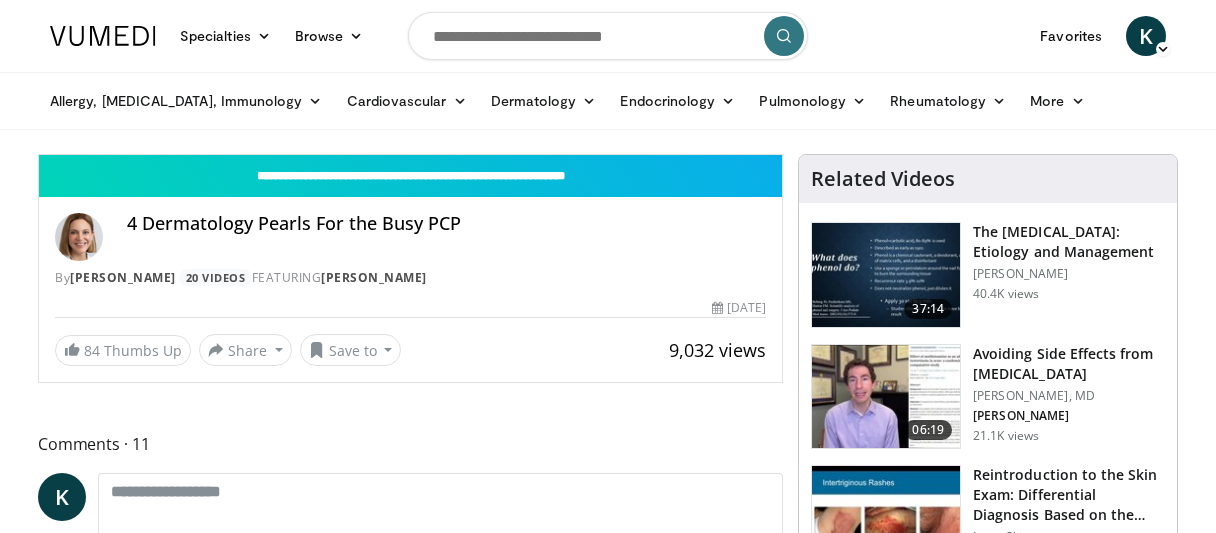 scroll, scrollTop: 0, scrollLeft: 0, axis: both 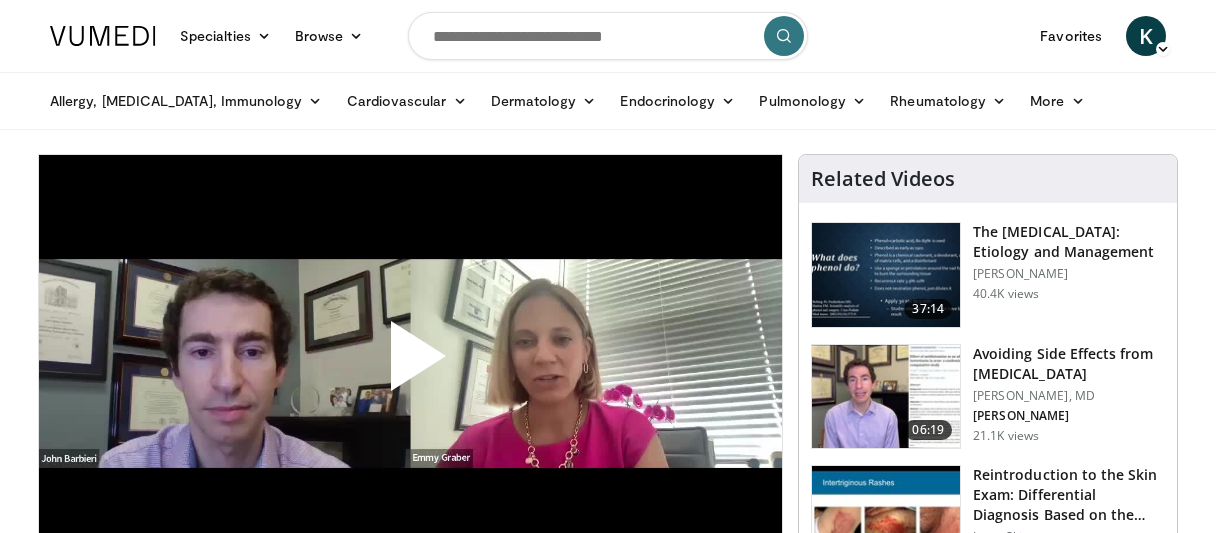 click at bounding box center (411, 364) 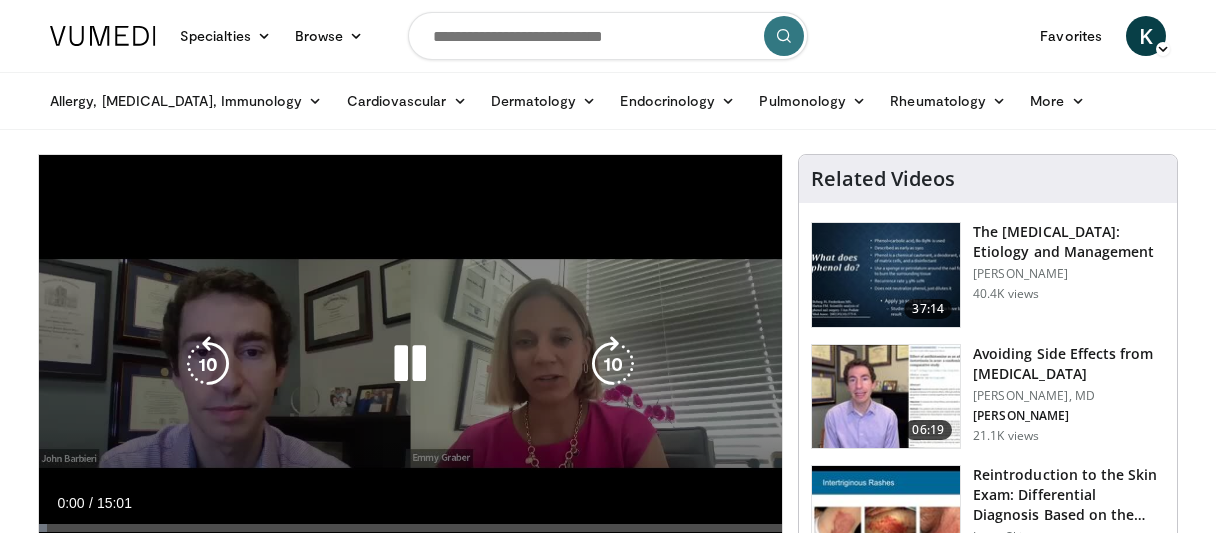 scroll, scrollTop: 0, scrollLeft: 0, axis: both 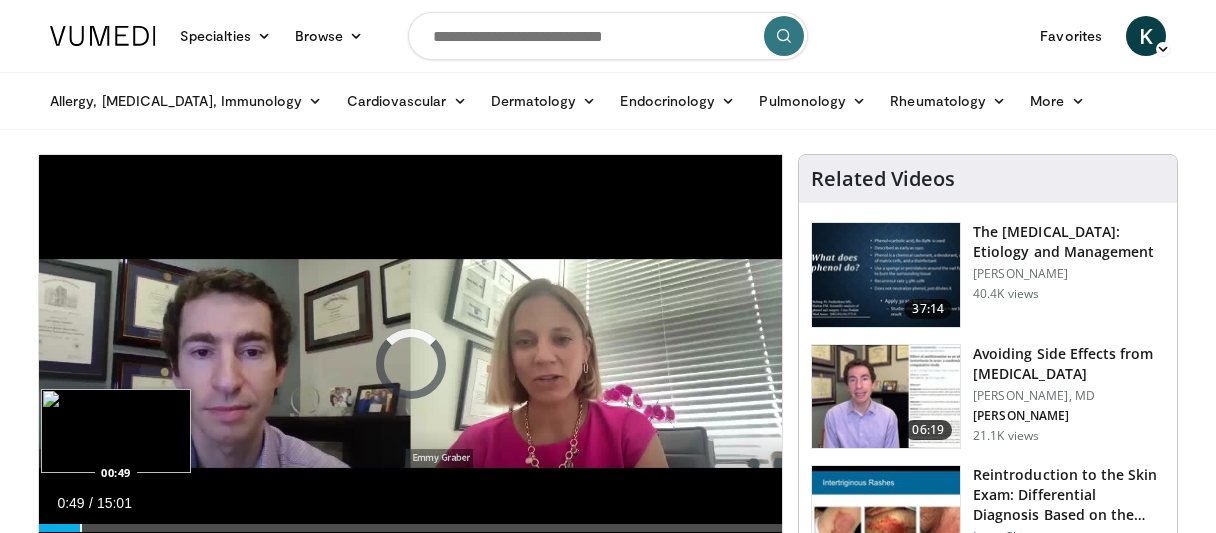click at bounding box center [81, 528] 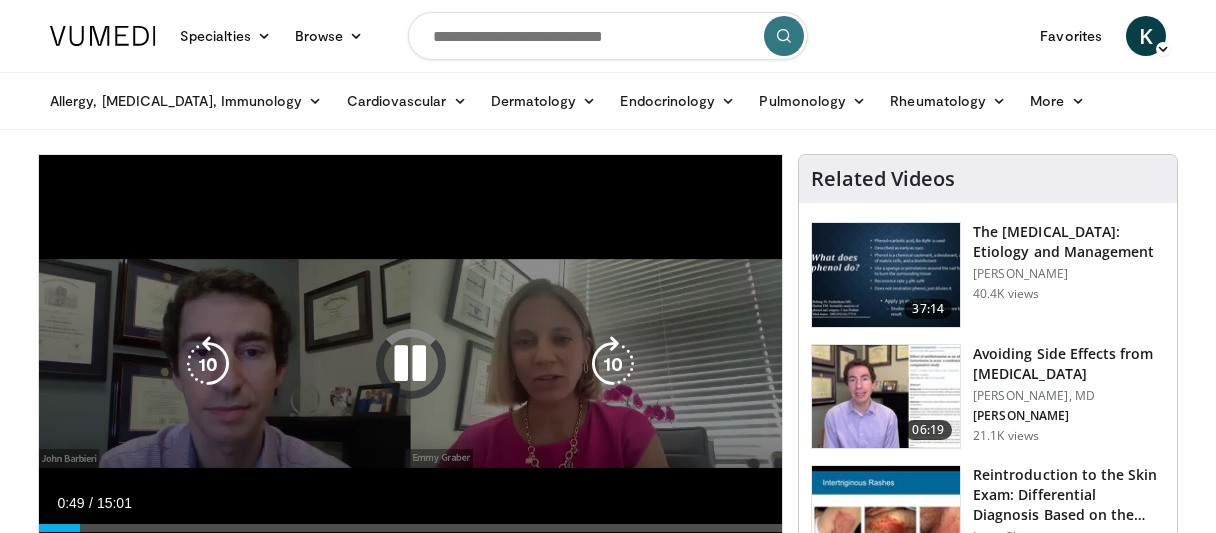 scroll, scrollTop: 212, scrollLeft: 0, axis: vertical 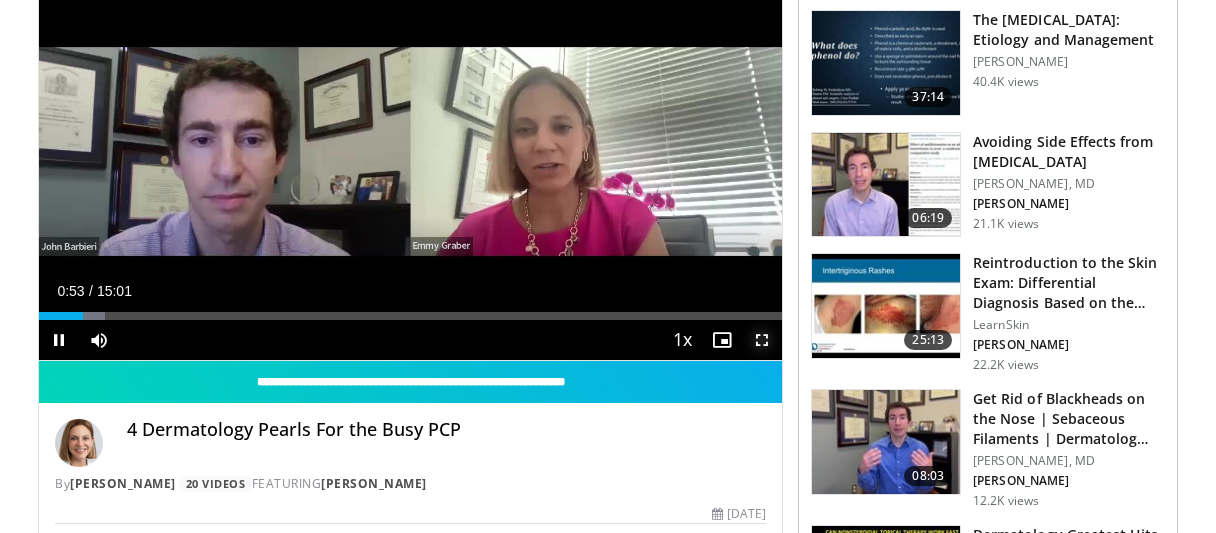 click at bounding box center (762, 340) 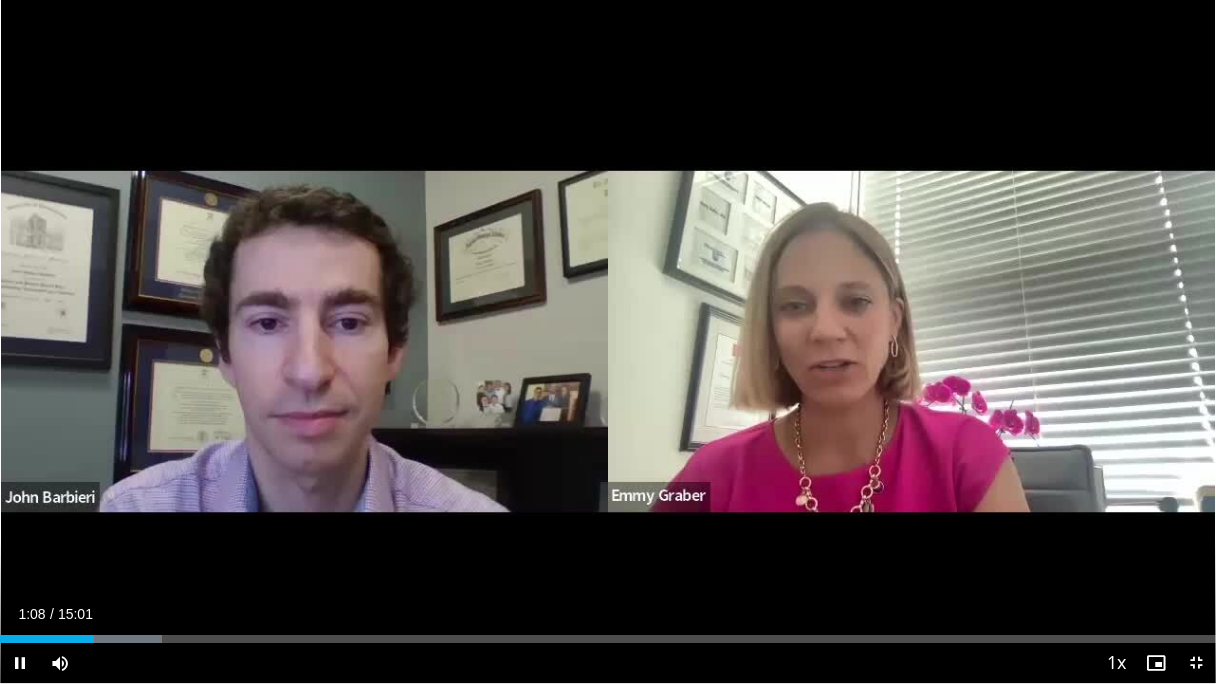 click on "10 seconds
Tap to unmute" at bounding box center [608, 341] 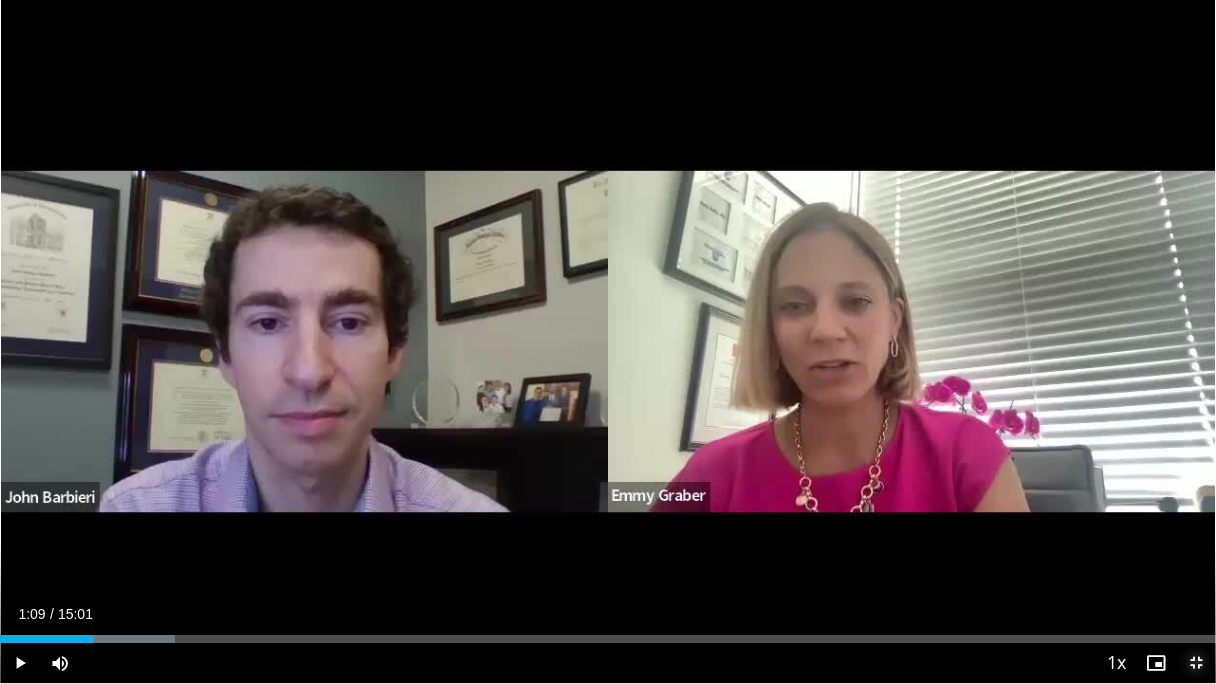 click at bounding box center (1196, 663) 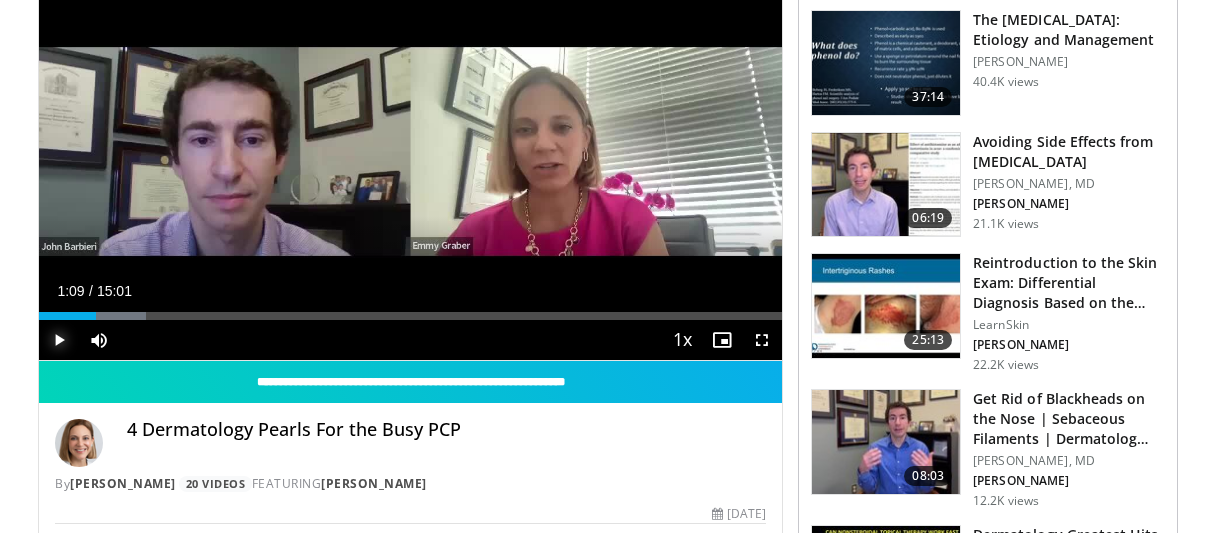 click at bounding box center (59, 340) 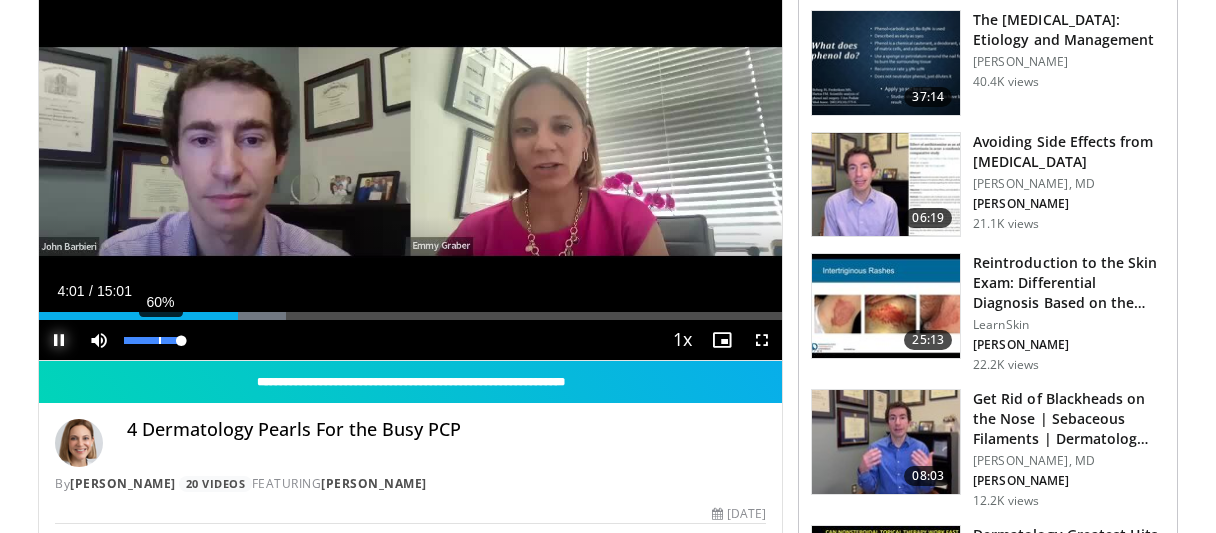 click at bounding box center (152, 340) 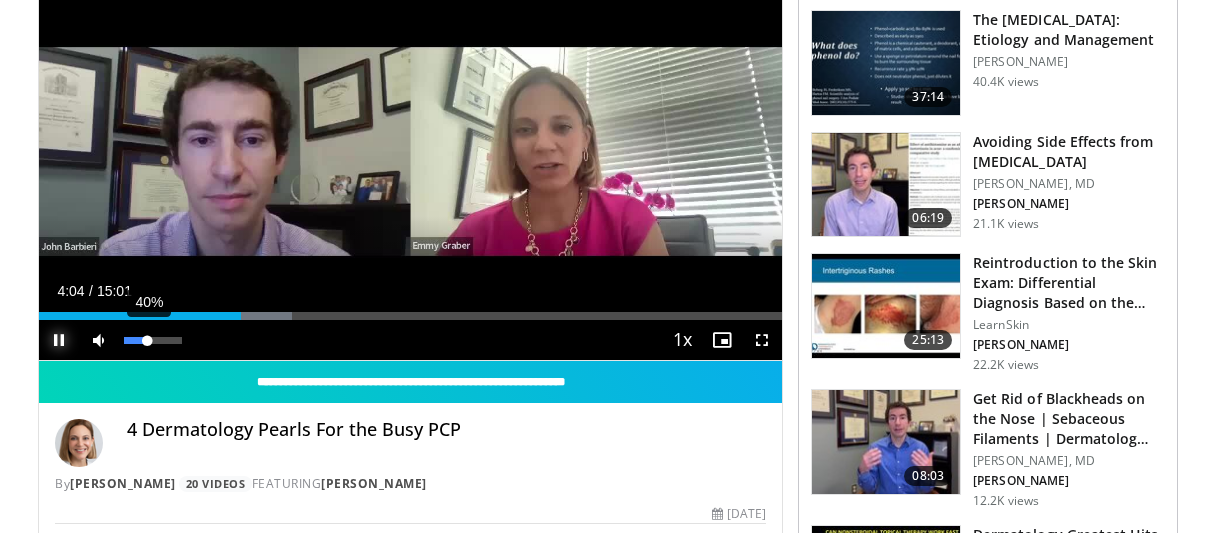click on "40%" at bounding box center (152, 340) 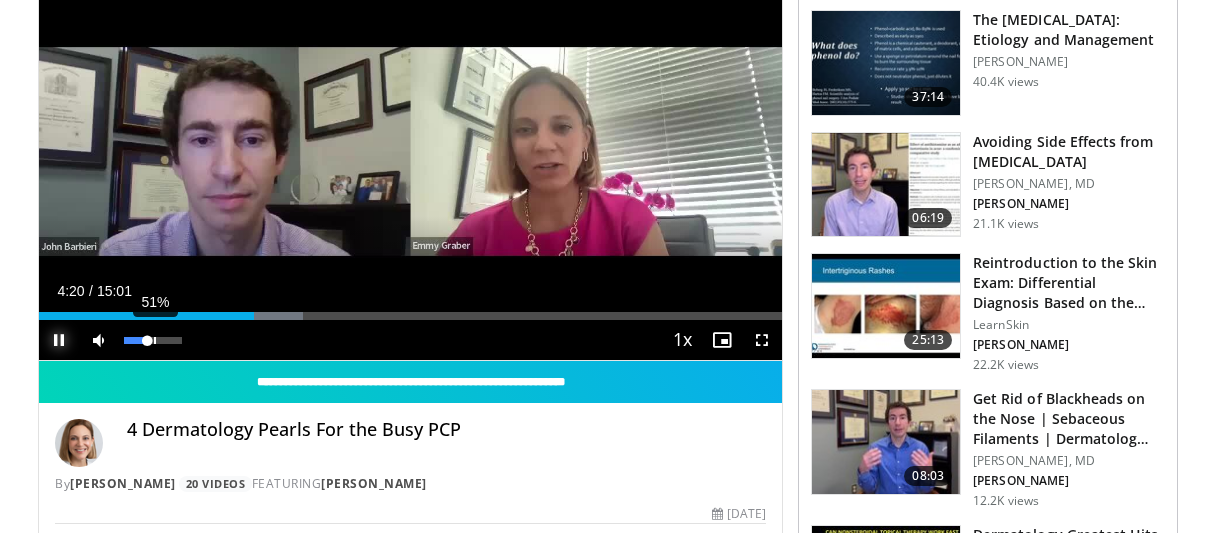 click at bounding box center [135, 340] 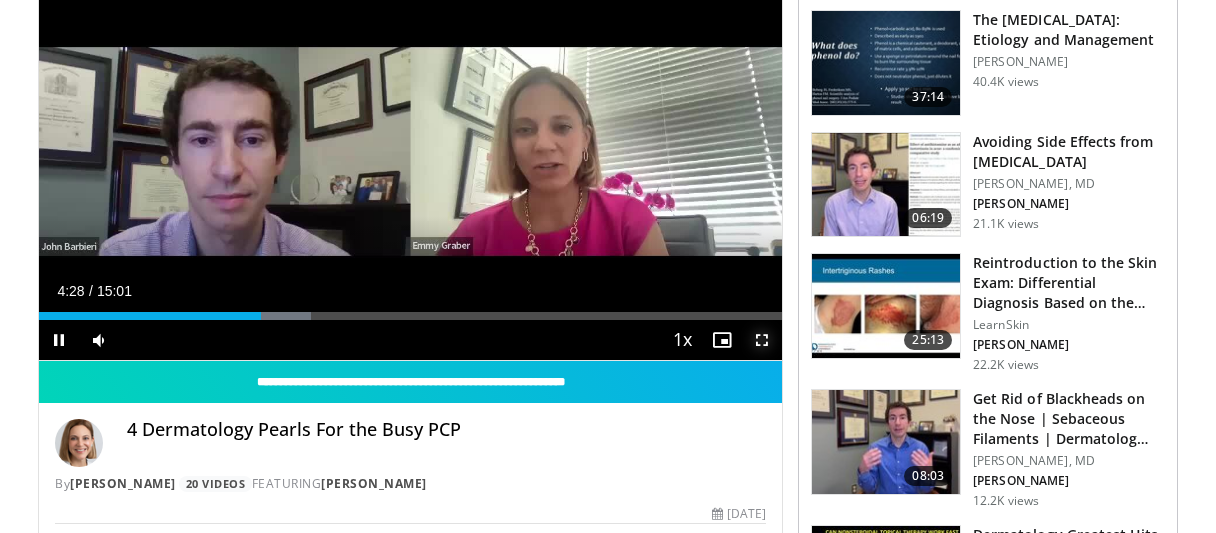 click at bounding box center (762, 340) 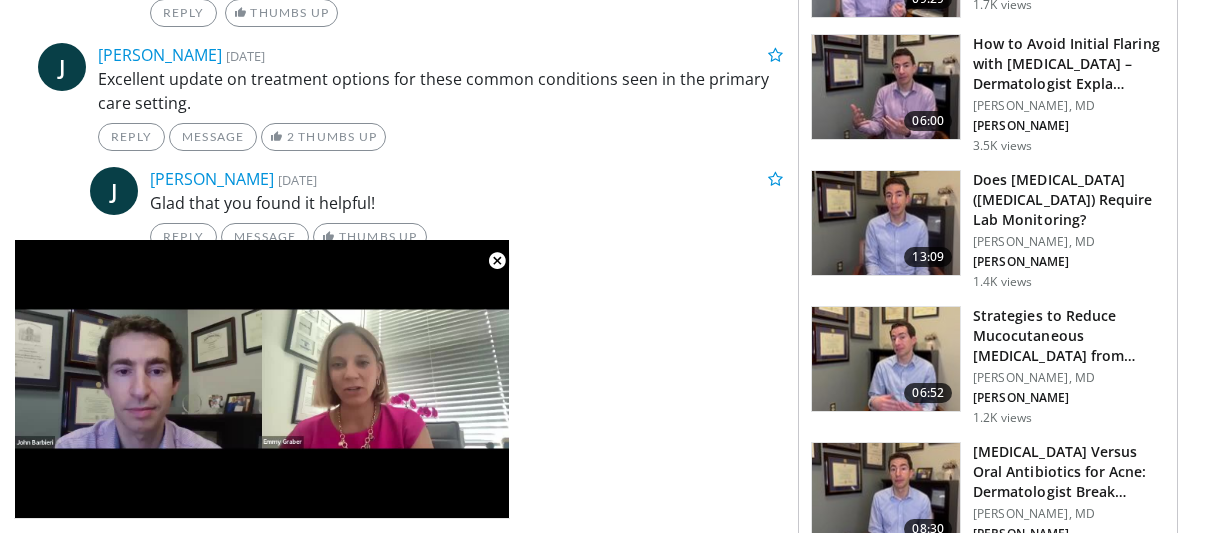 scroll, scrollTop: 2340, scrollLeft: 0, axis: vertical 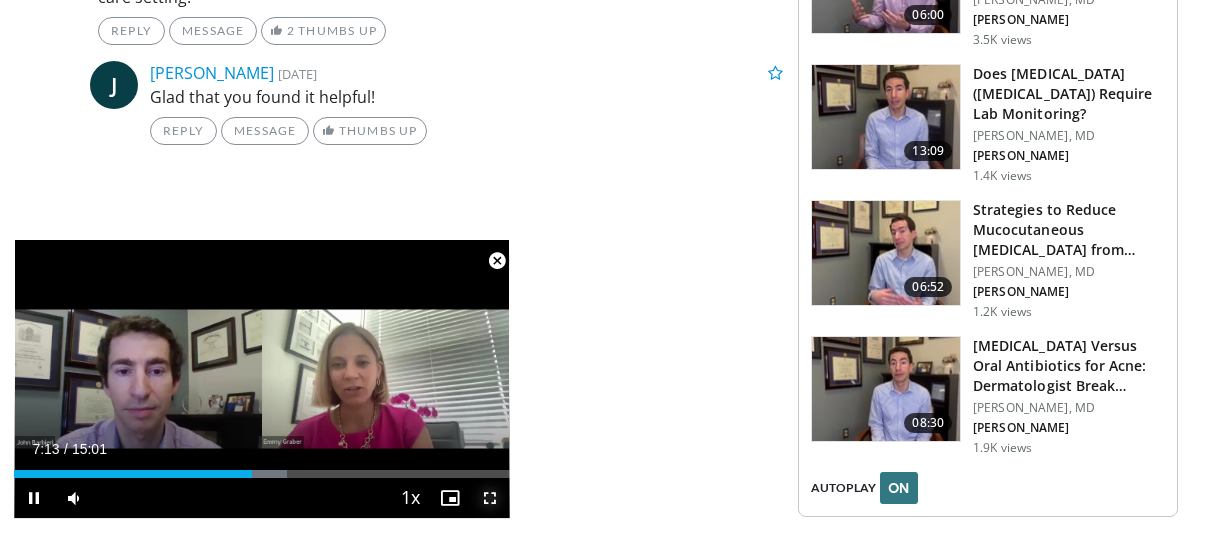 click at bounding box center (490, 498) 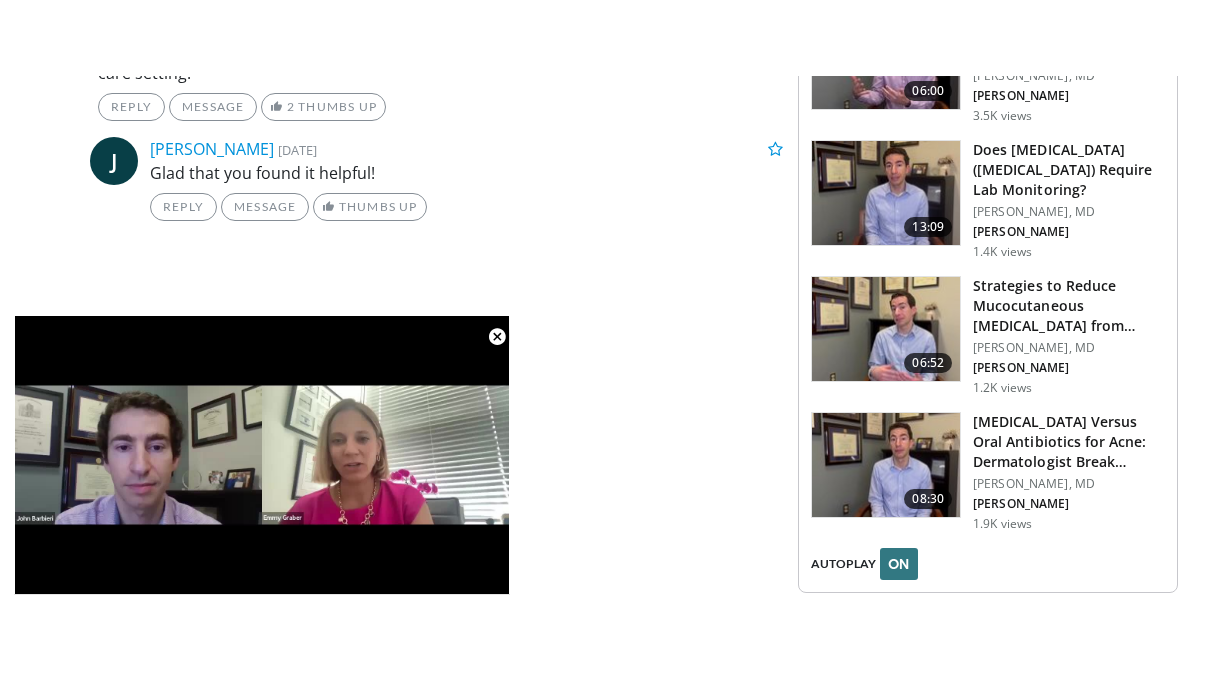 scroll, scrollTop: 1922, scrollLeft: 0, axis: vertical 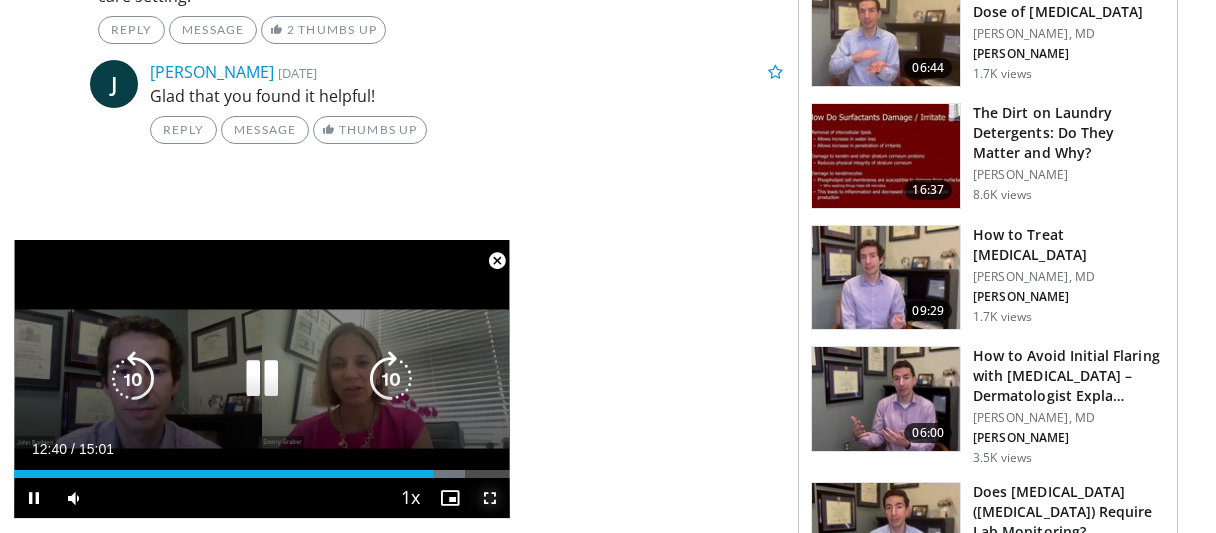 click at bounding box center [490, 498] 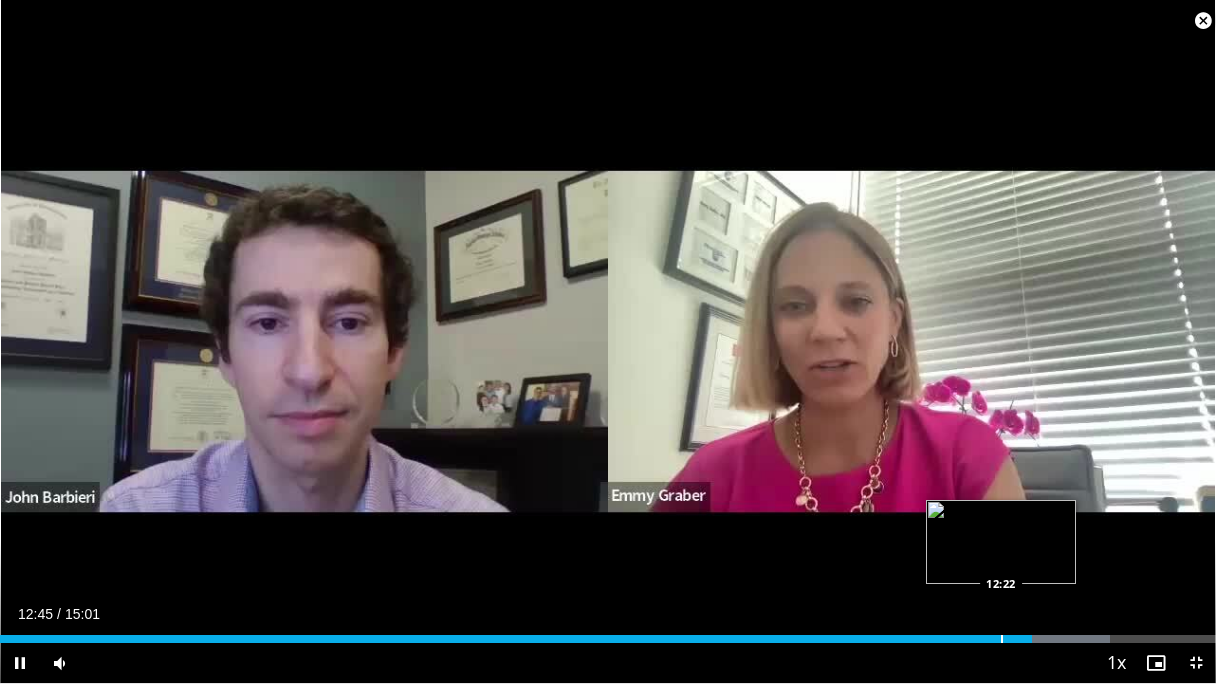click at bounding box center [1002, 639] 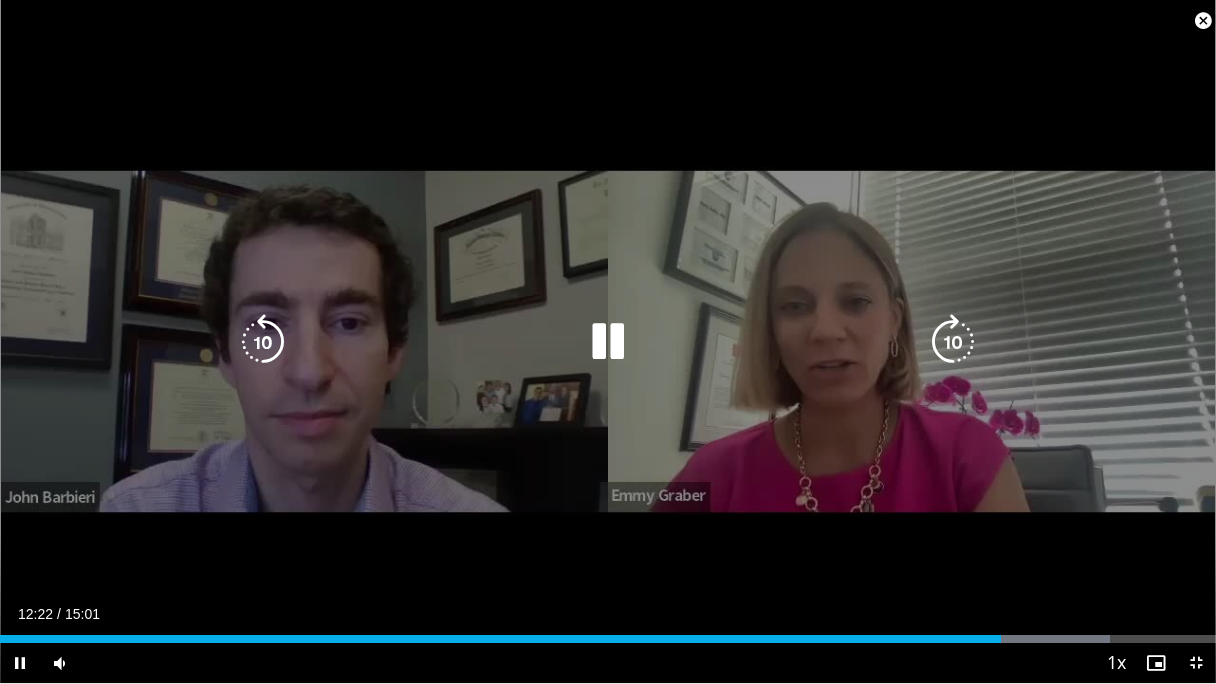 click on "12:22" at bounding box center [500, 639] 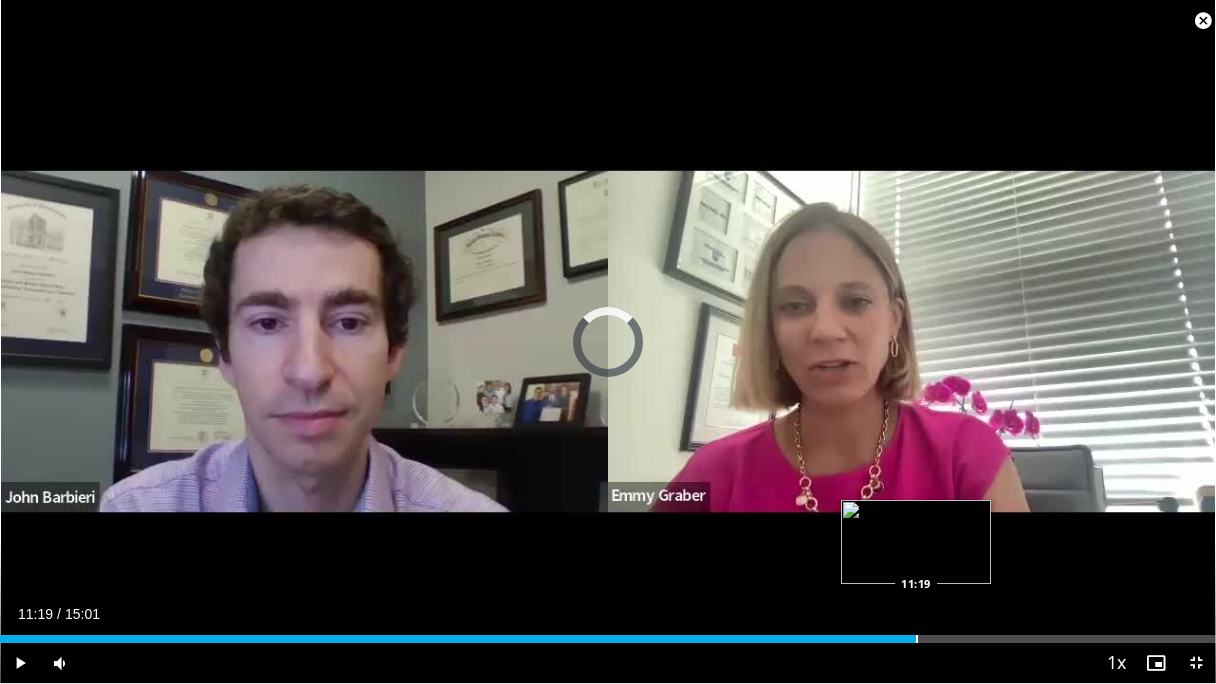 click on "11:19" at bounding box center [458, 639] 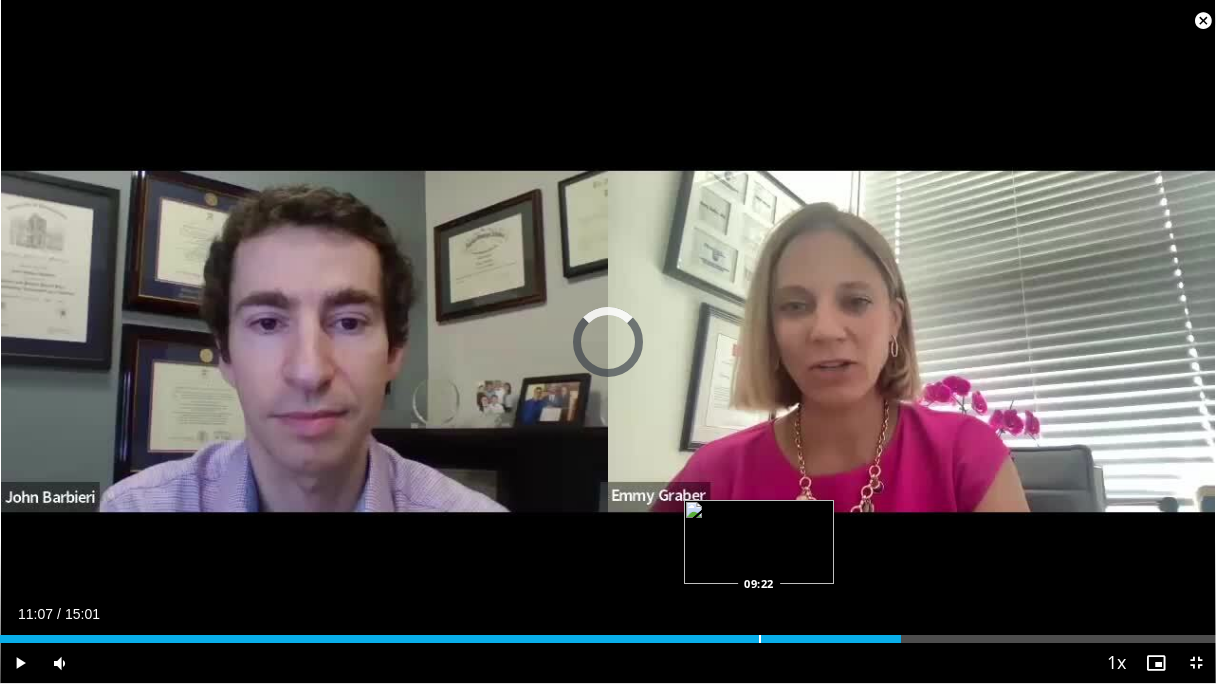drag, startPoint x: 901, startPoint y: 640, endPoint x: 759, endPoint y: 642, distance: 142.01408 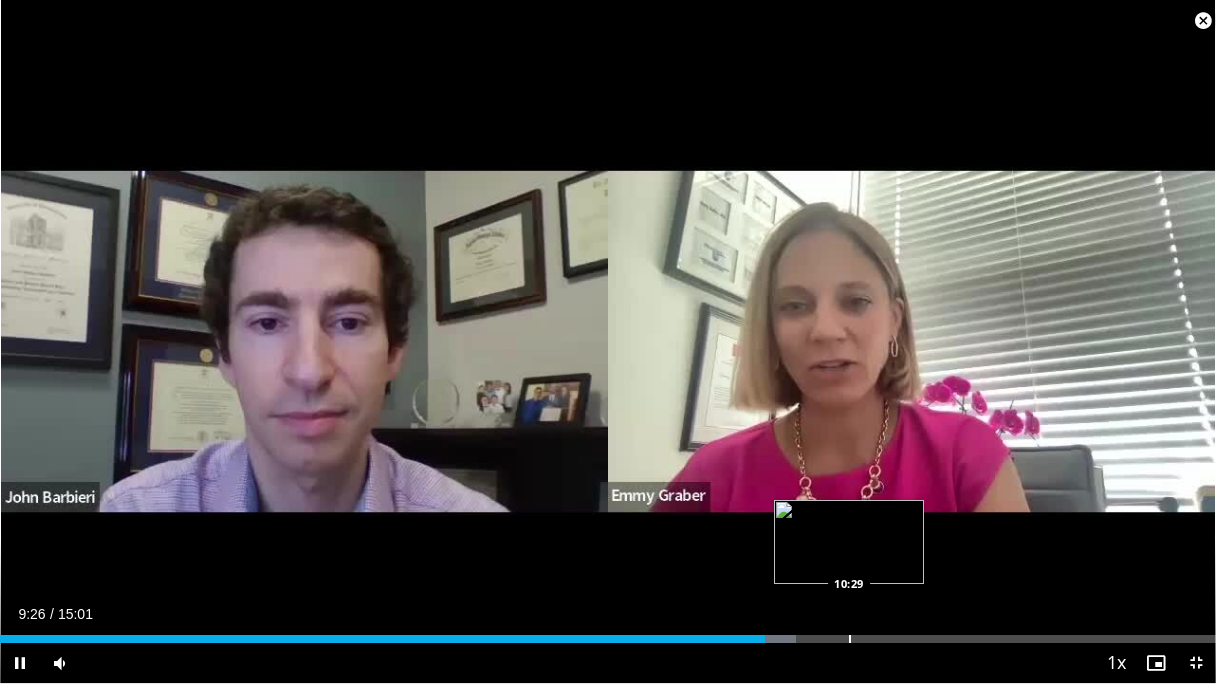 click on "Loaded :  65.45% 09:26 10:29" at bounding box center (608, 633) 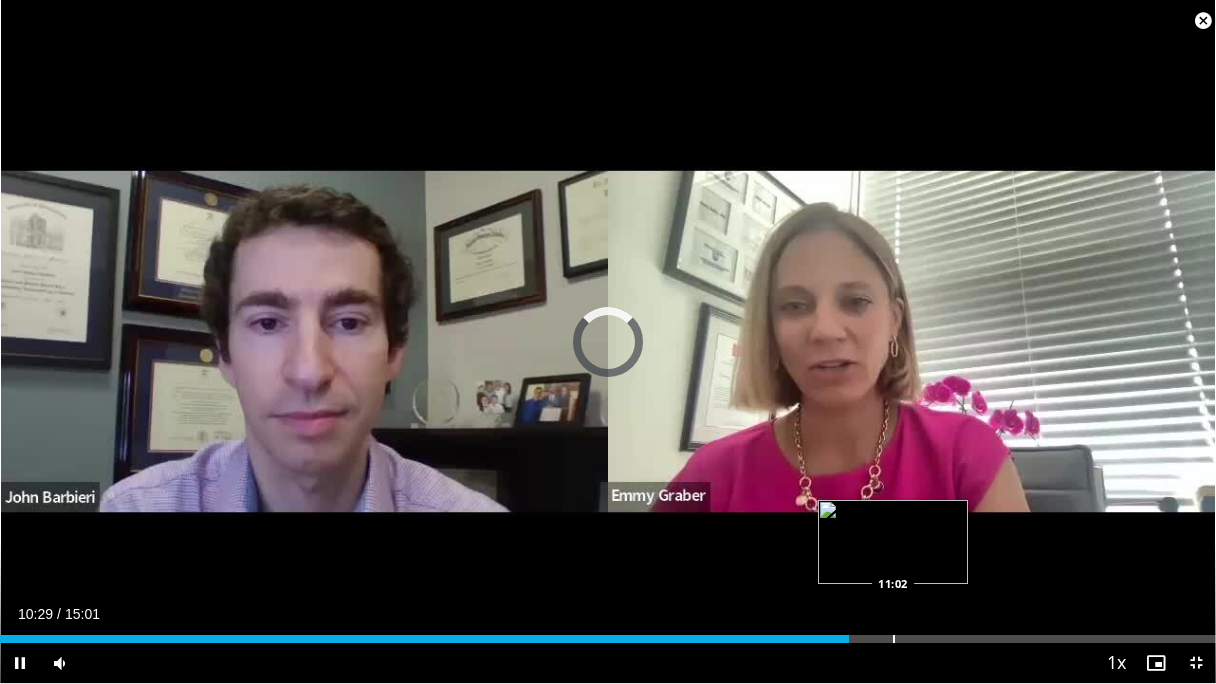 click on "Loaded :  65.45% 10:29 11:02" at bounding box center [608, 633] 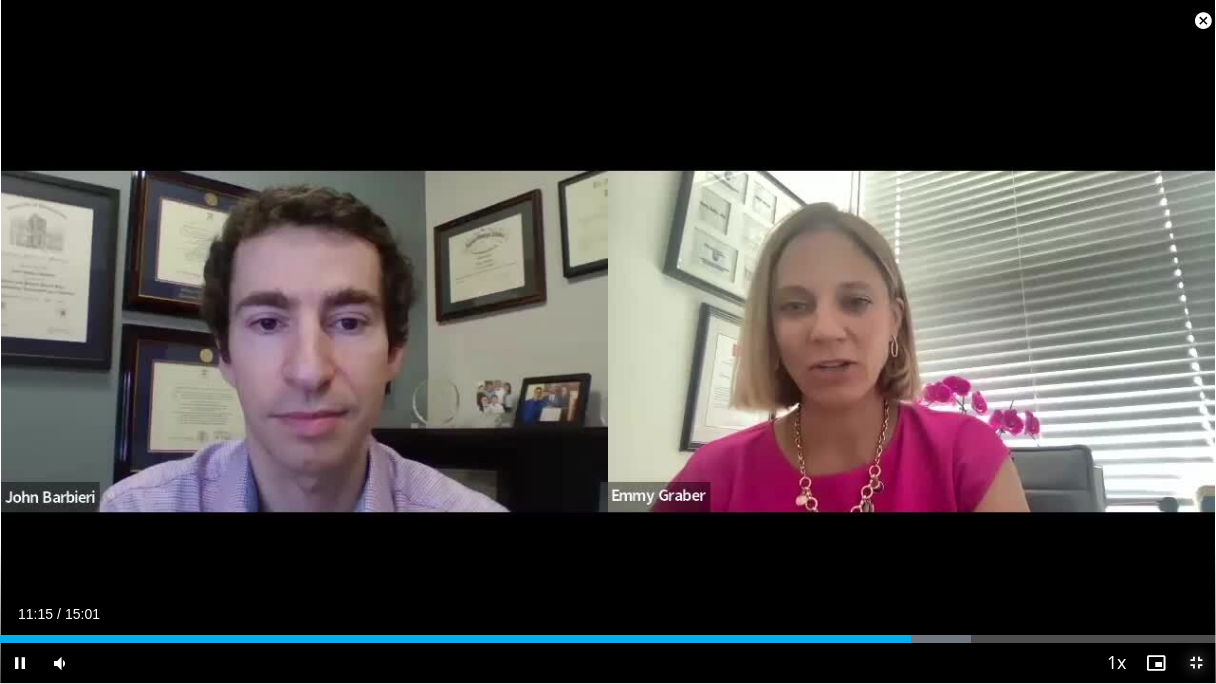 click at bounding box center (1196, 663) 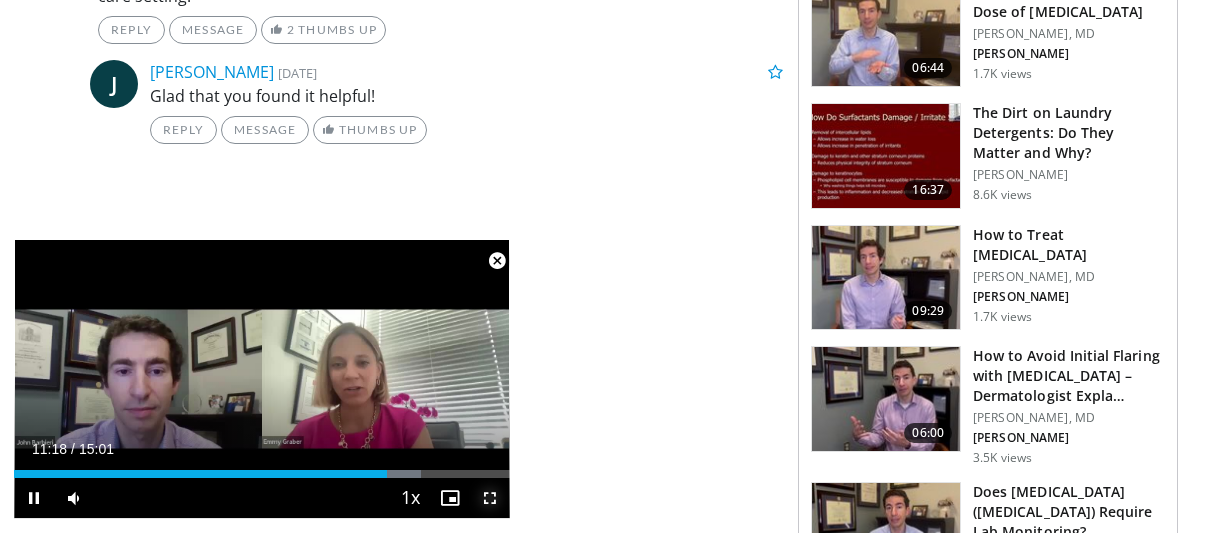click at bounding box center (490, 498) 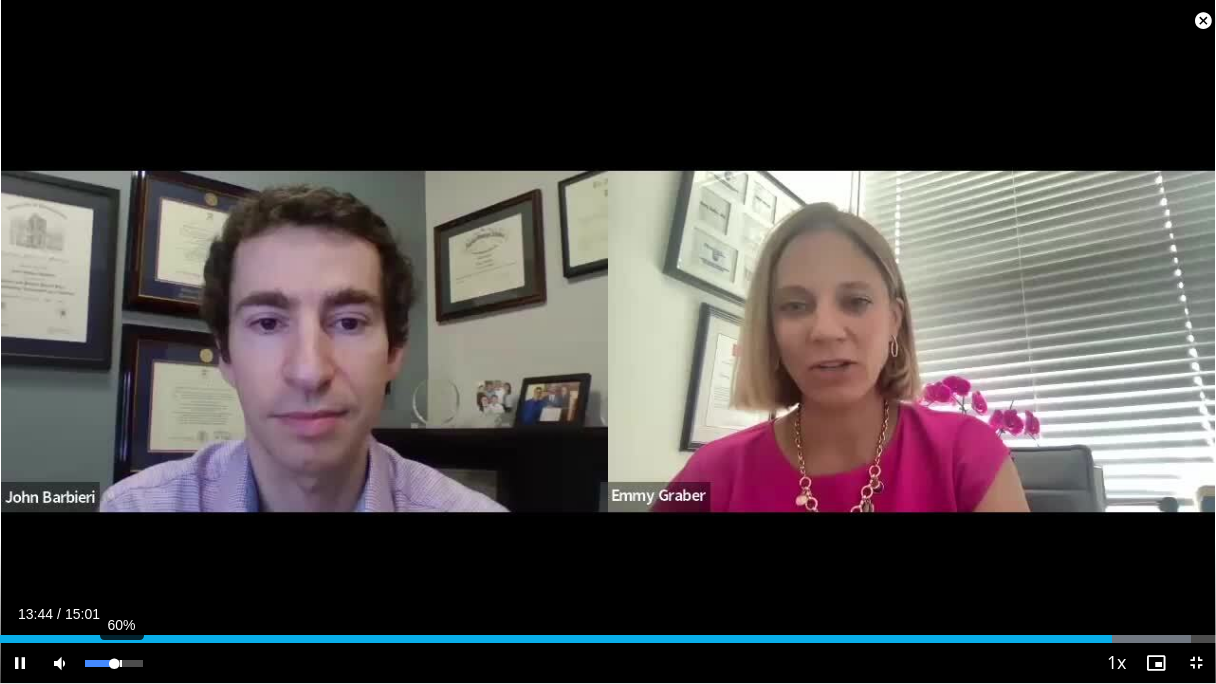 click at bounding box center [99, 663] 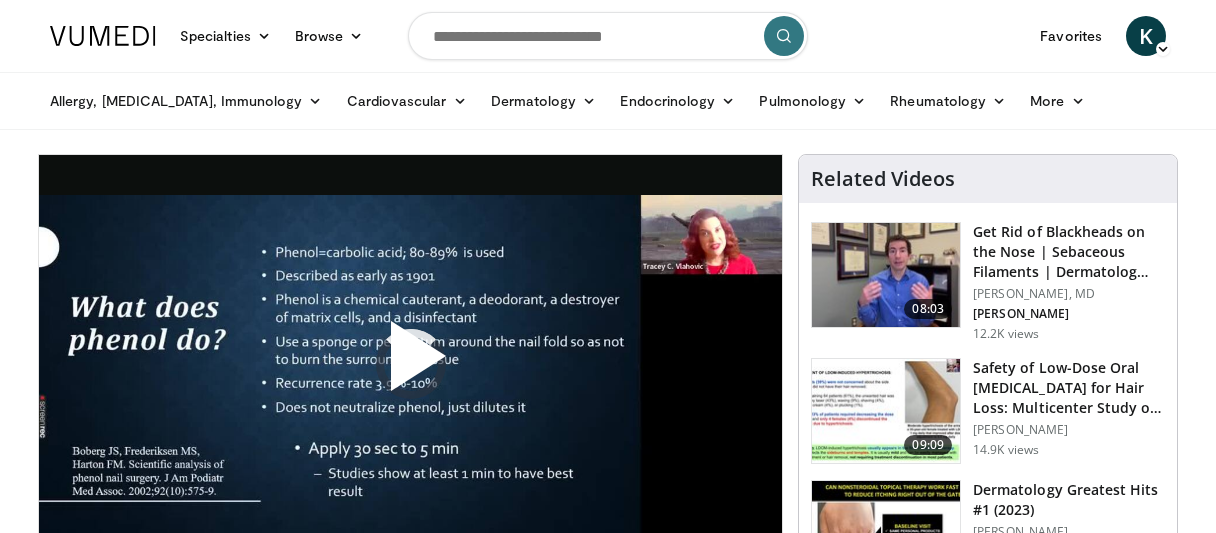 scroll, scrollTop: 0, scrollLeft: 0, axis: both 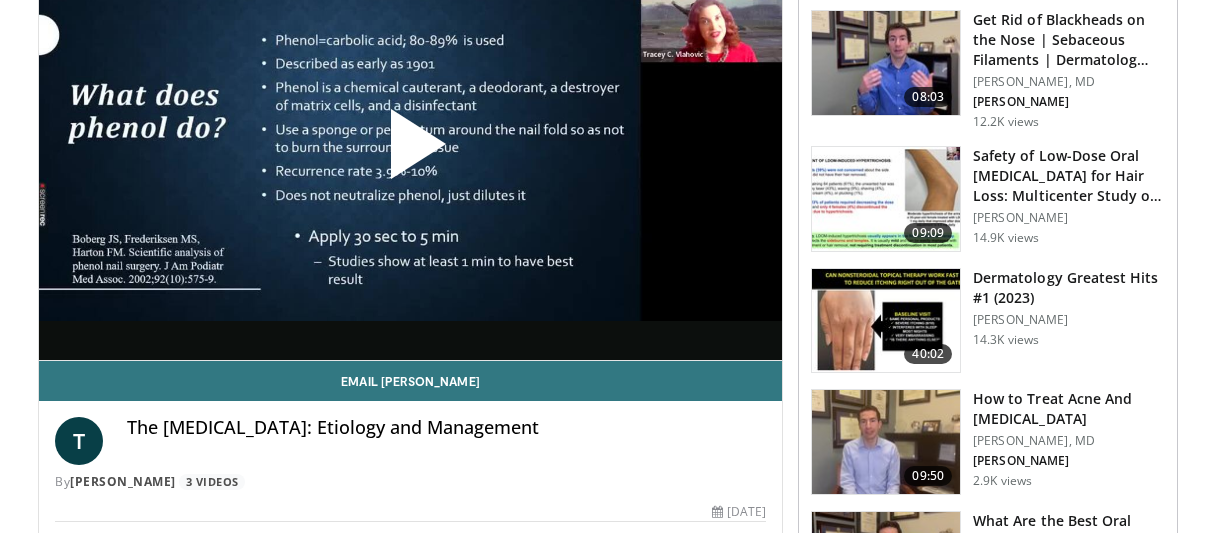 click at bounding box center (411, 152) 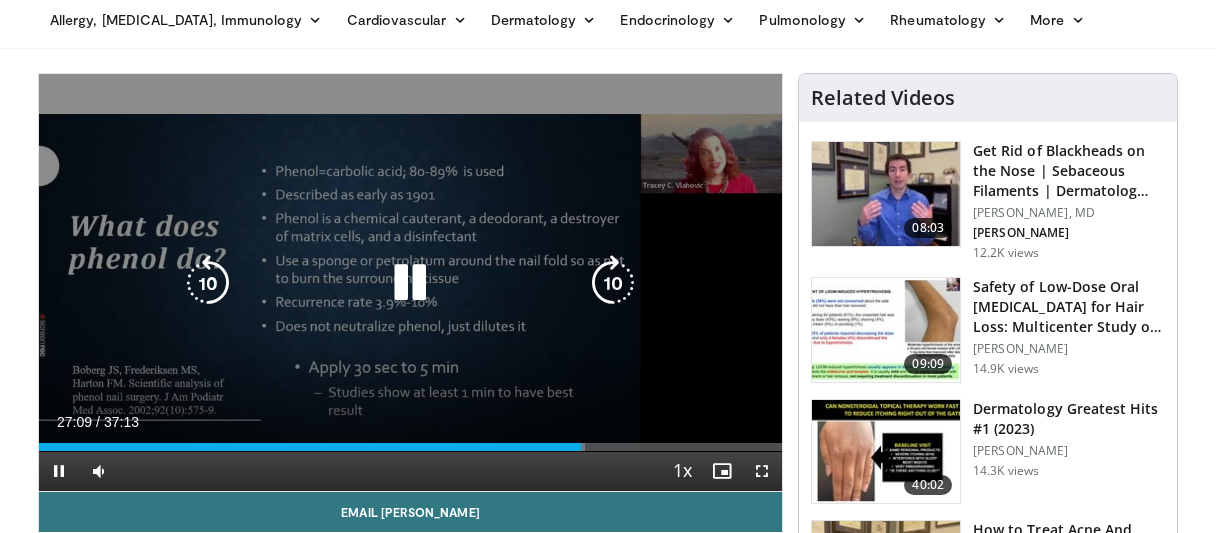 scroll, scrollTop: 106, scrollLeft: 0, axis: vertical 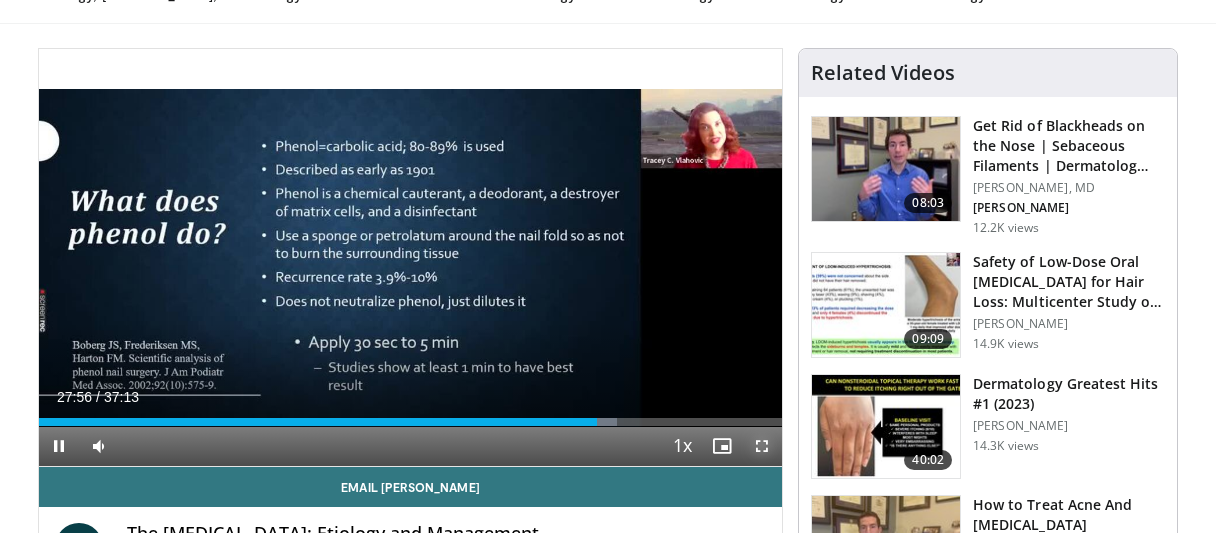 click at bounding box center [762, 446] 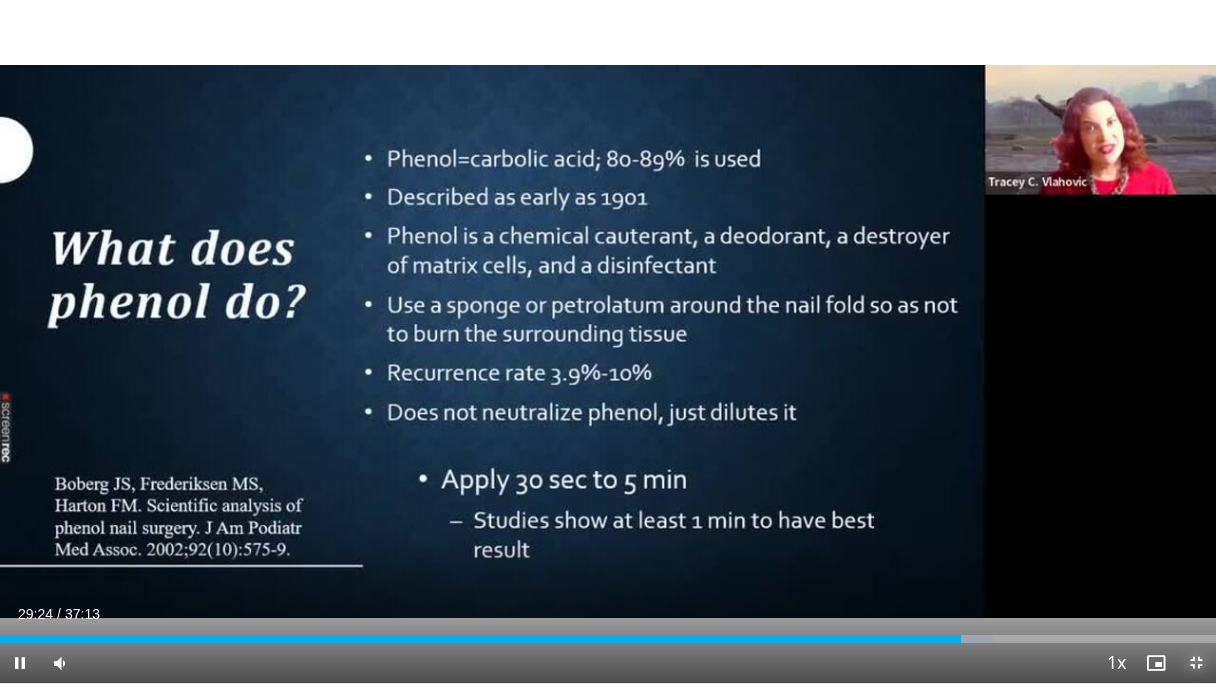 click at bounding box center [1196, 663] 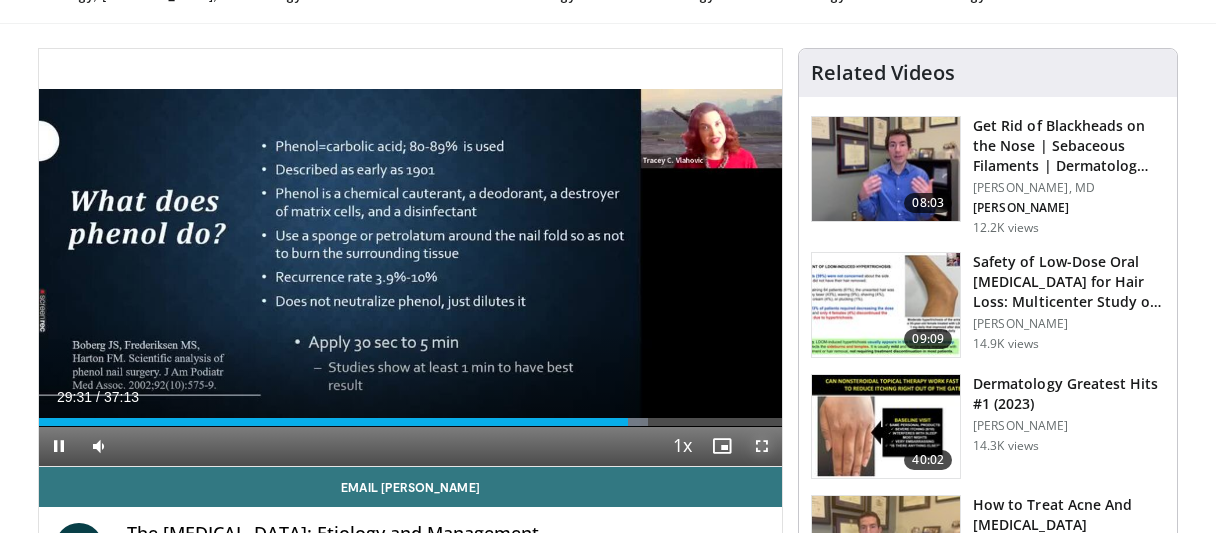 click at bounding box center (762, 446) 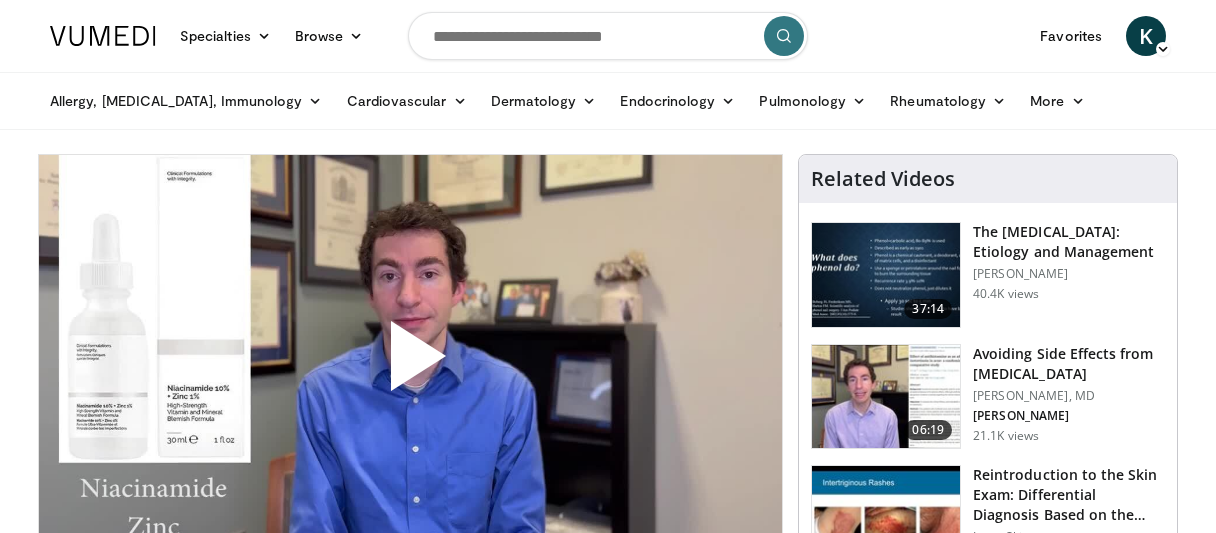 scroll, scrollTop: 0, scrollLeft: 0, axis: both 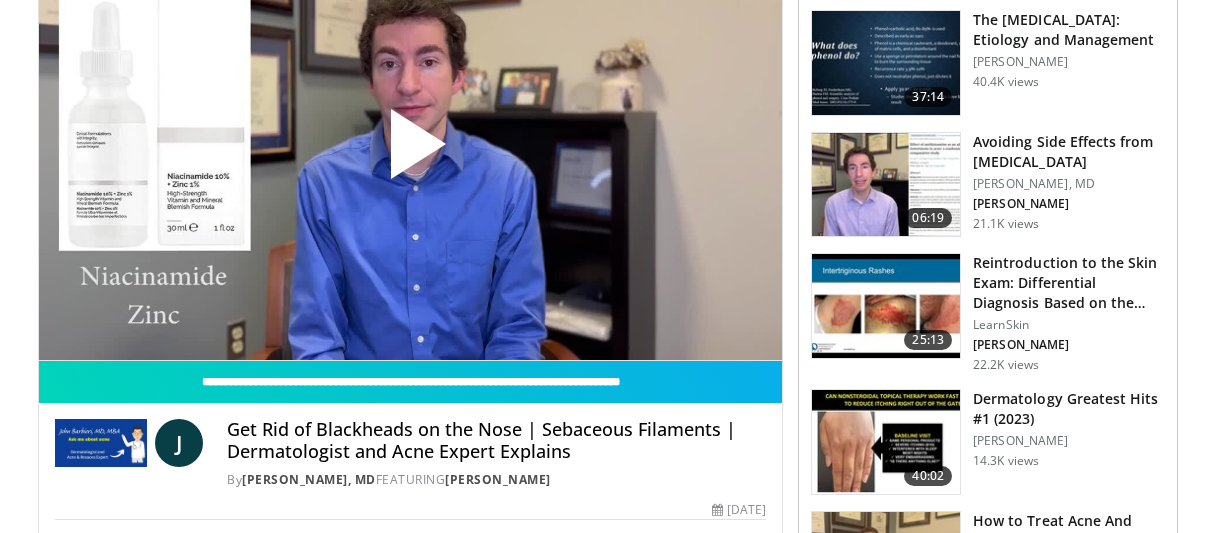 click at bounding box center [411, 152] 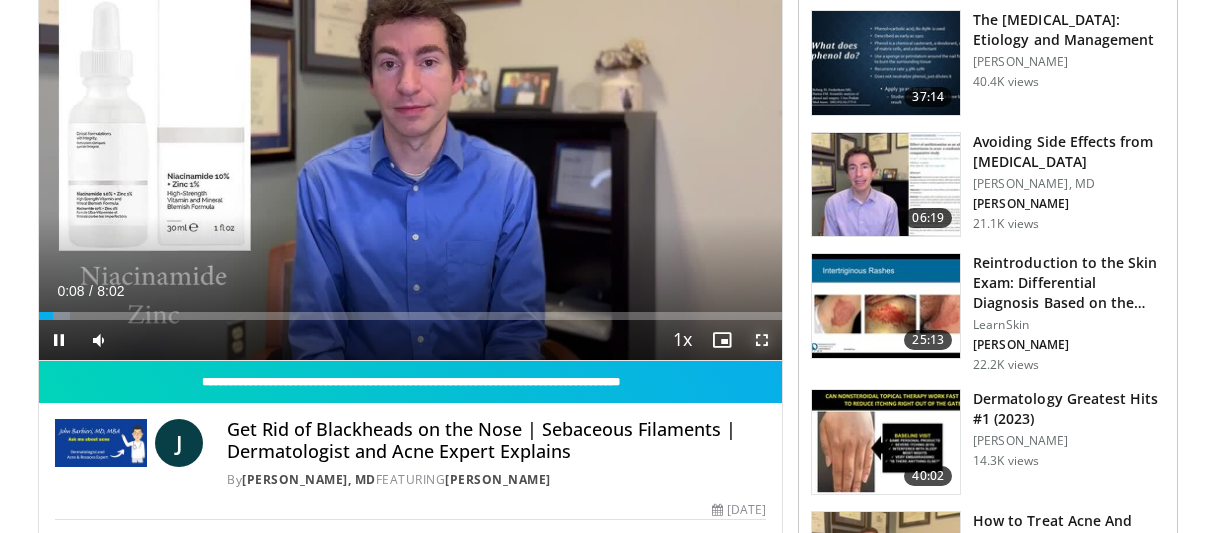 click at bounding box center (762, 340) 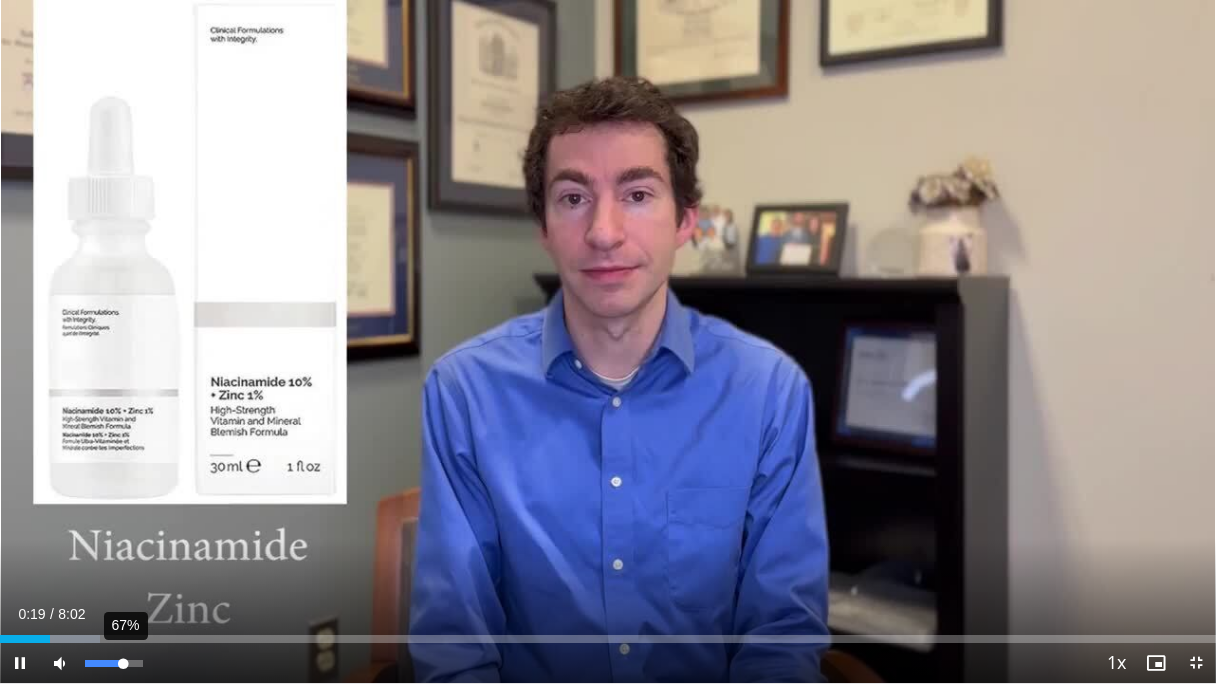 click at bounding box center (104, 663) 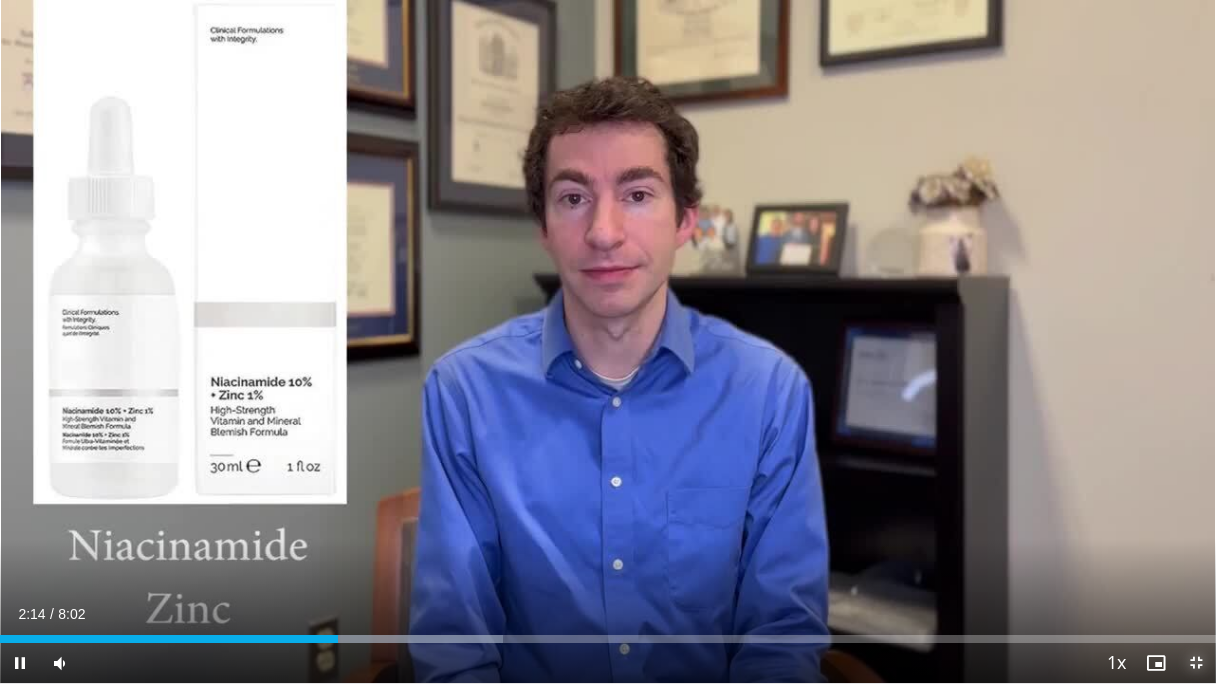 click at bounding box center (1196, 663) 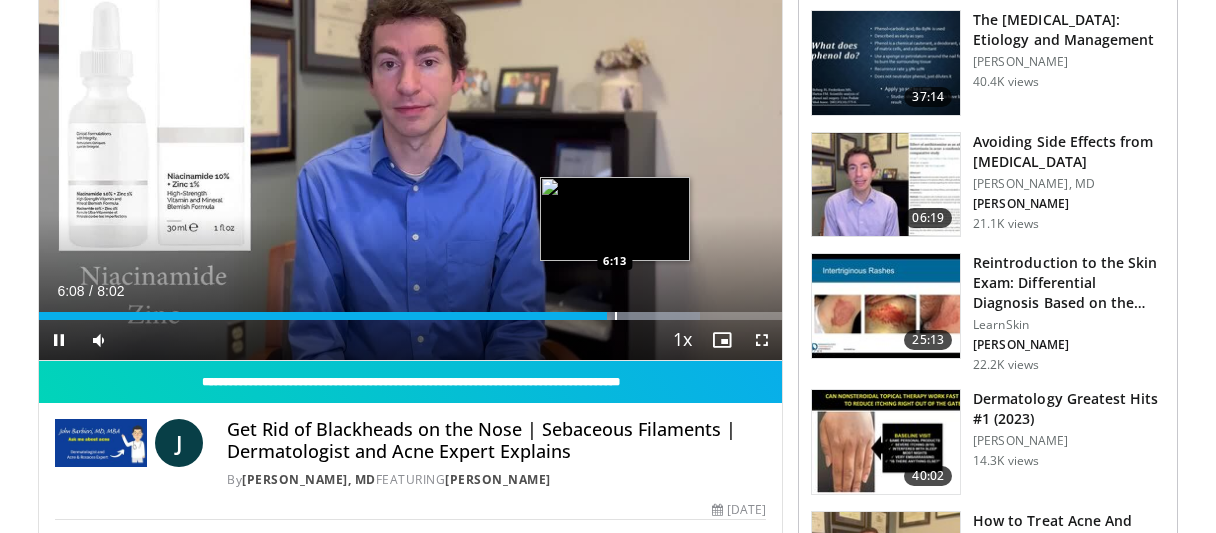 click at bounding box center (616, 316) 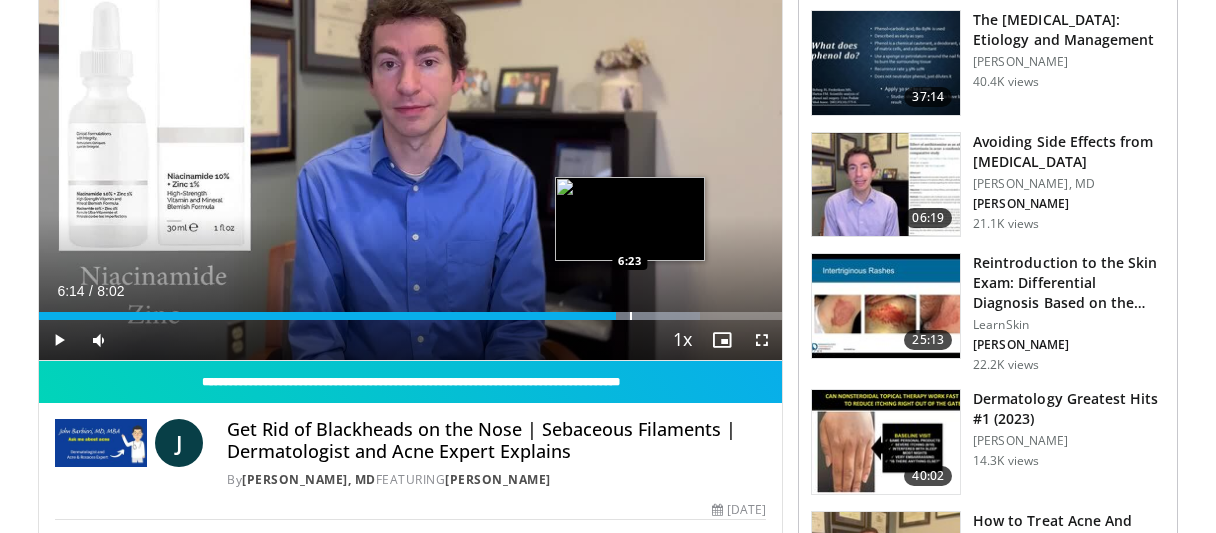 click at bounding box center (634, 316) 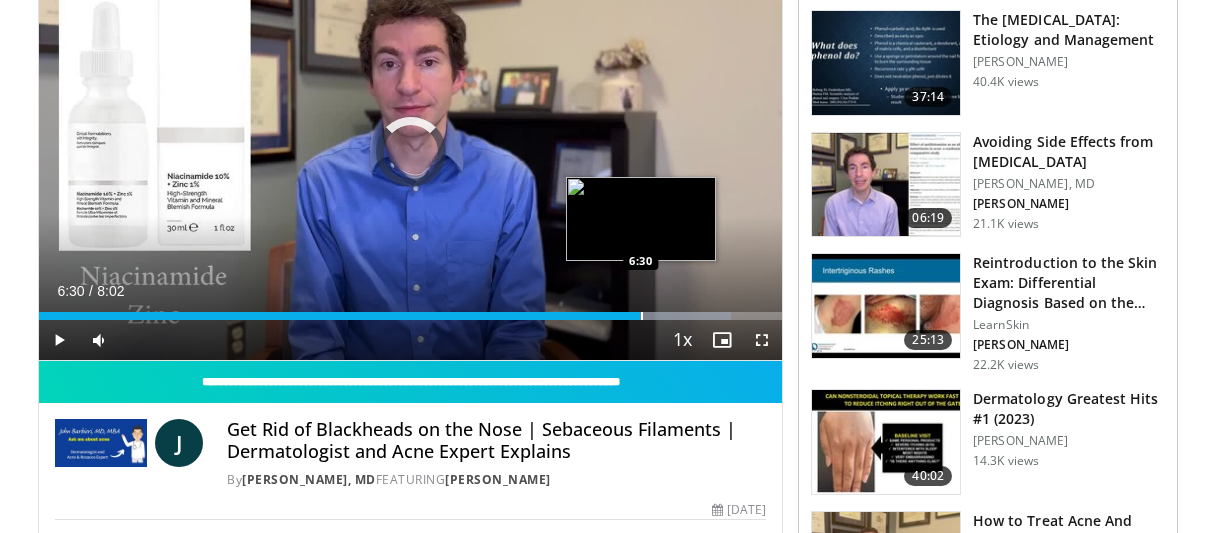 click at bounding box center (642, 316) 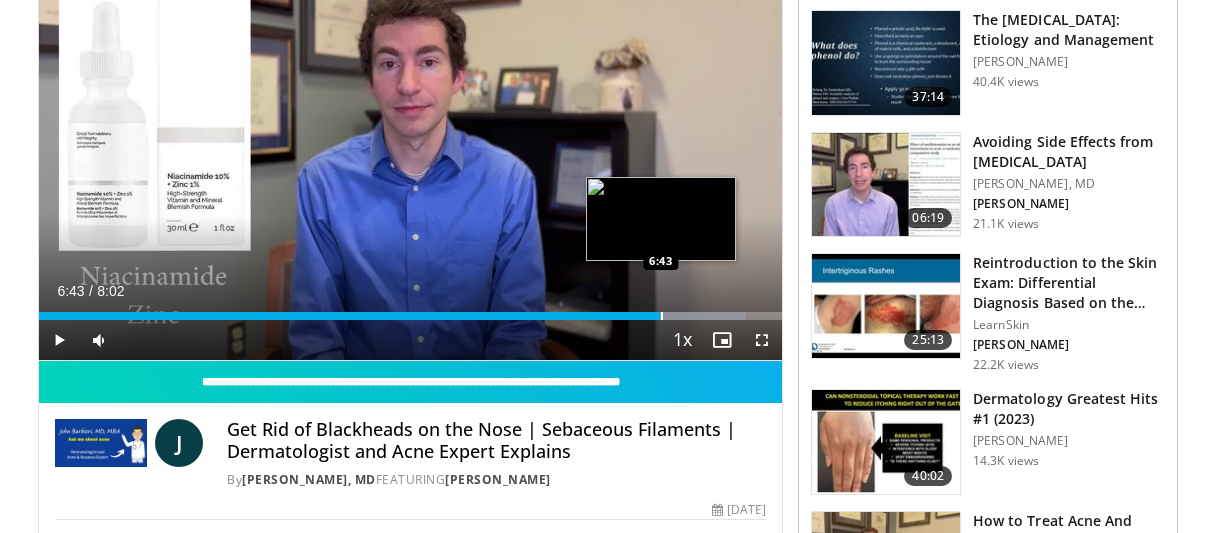 click at bounding box center [671, 316] 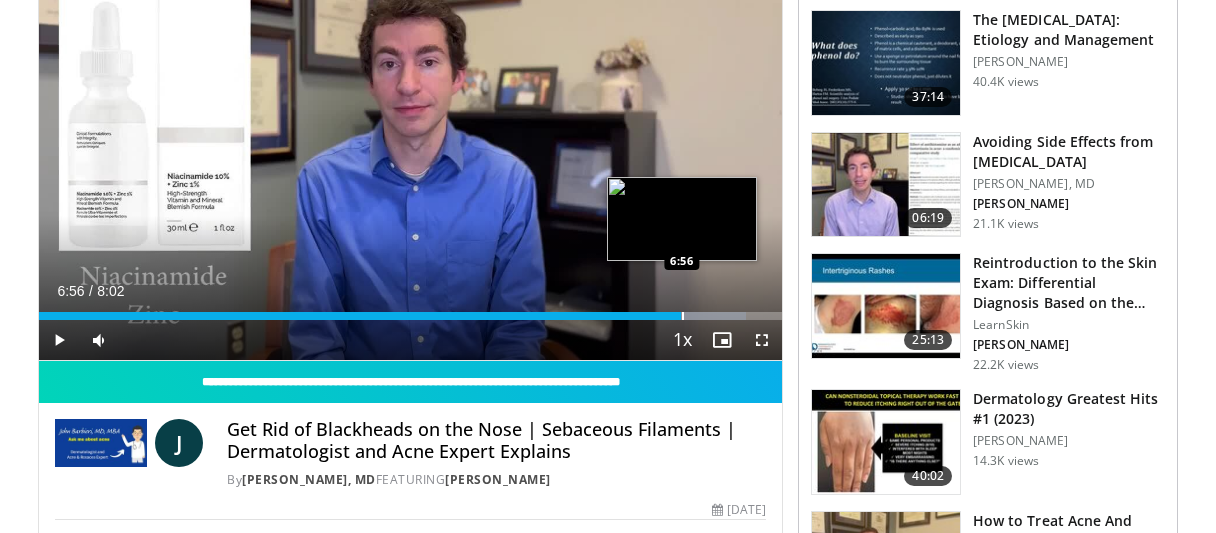 click at bounding box center [680, 316] 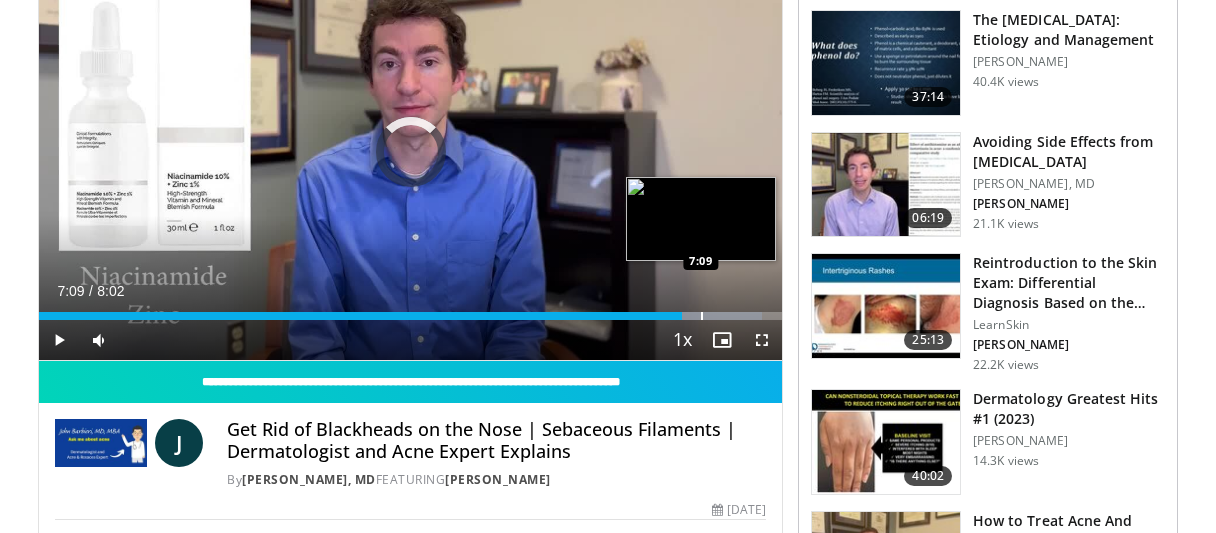 click at bounding box center (702, 316) 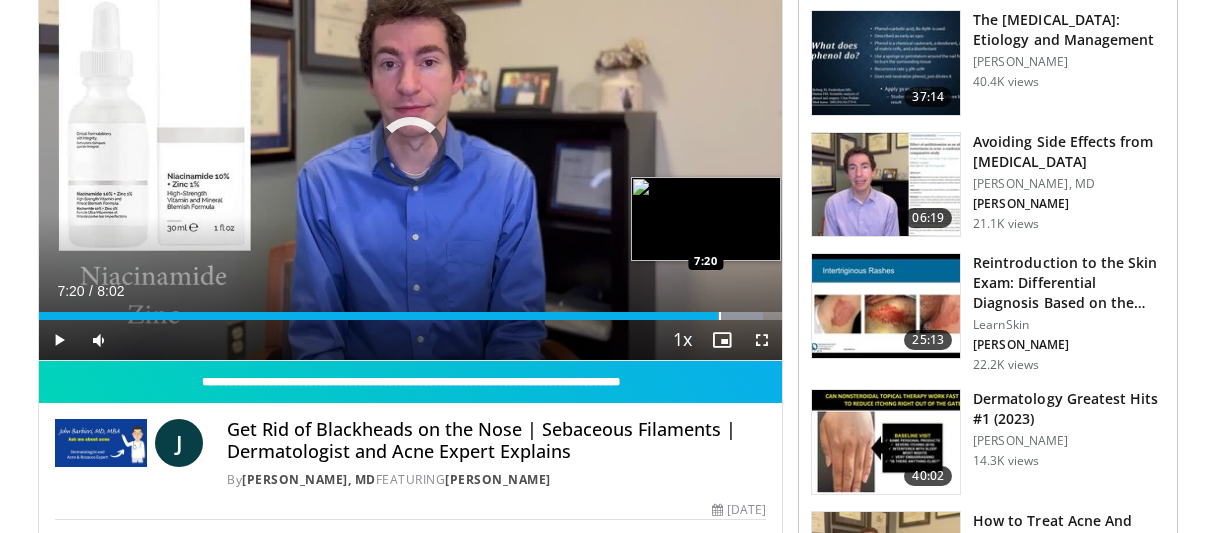 click at bounding box center [720, 316] 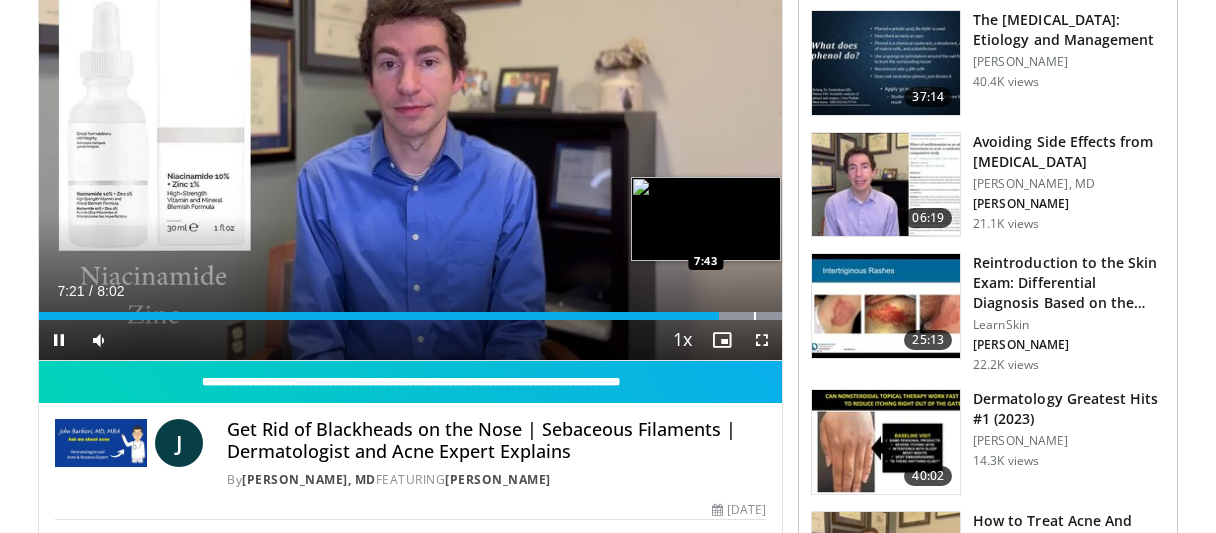 click at bounding box center (755, 316) 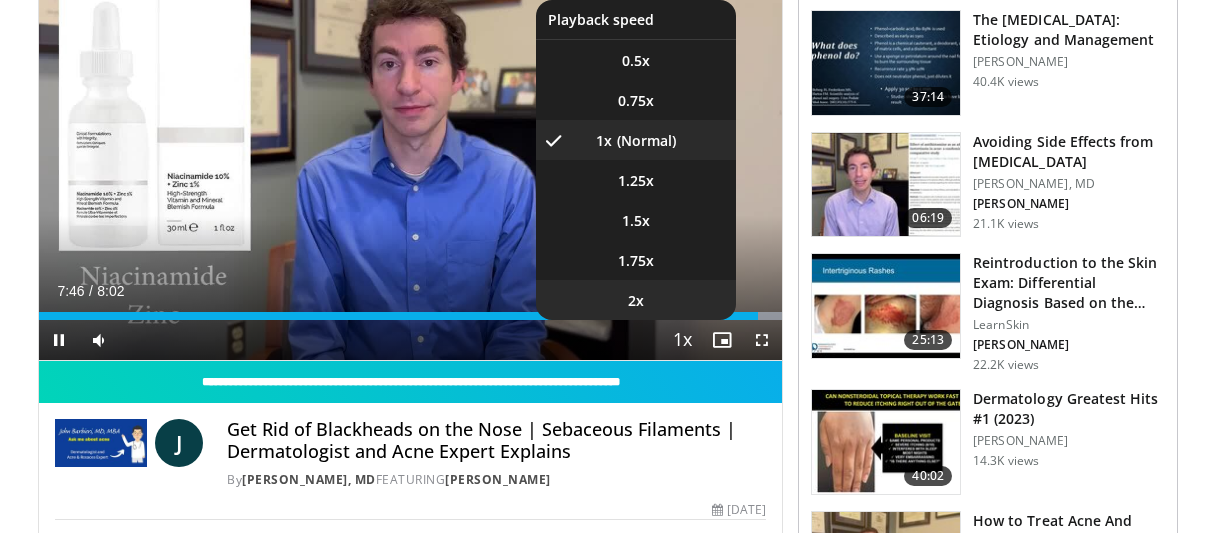 click on "2x" at bounding box center (636, 300) 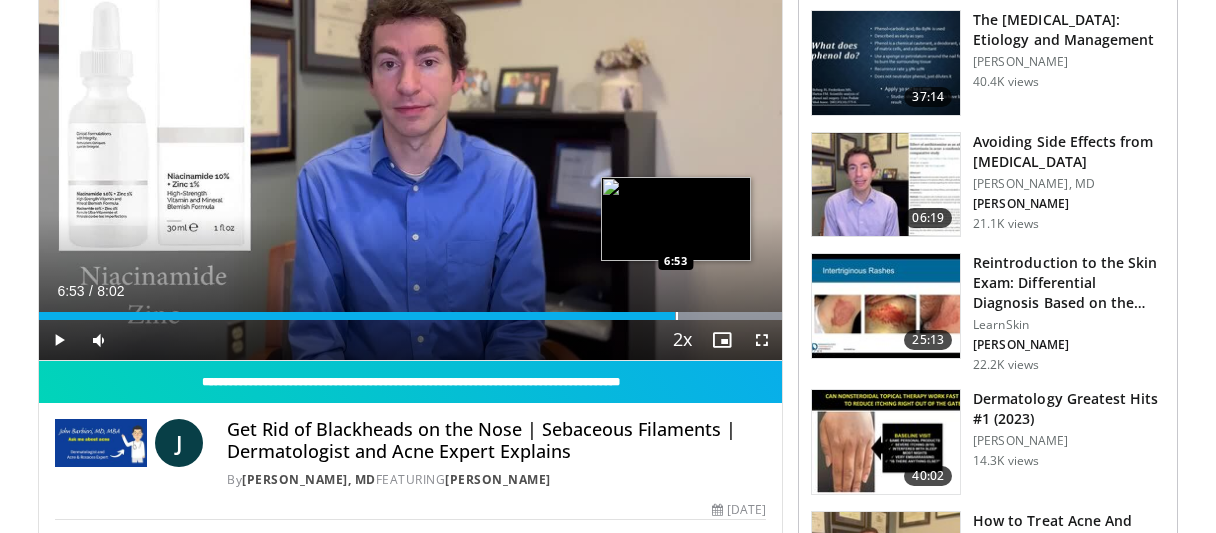 click on "6:53" at bounding box center [357, 316] 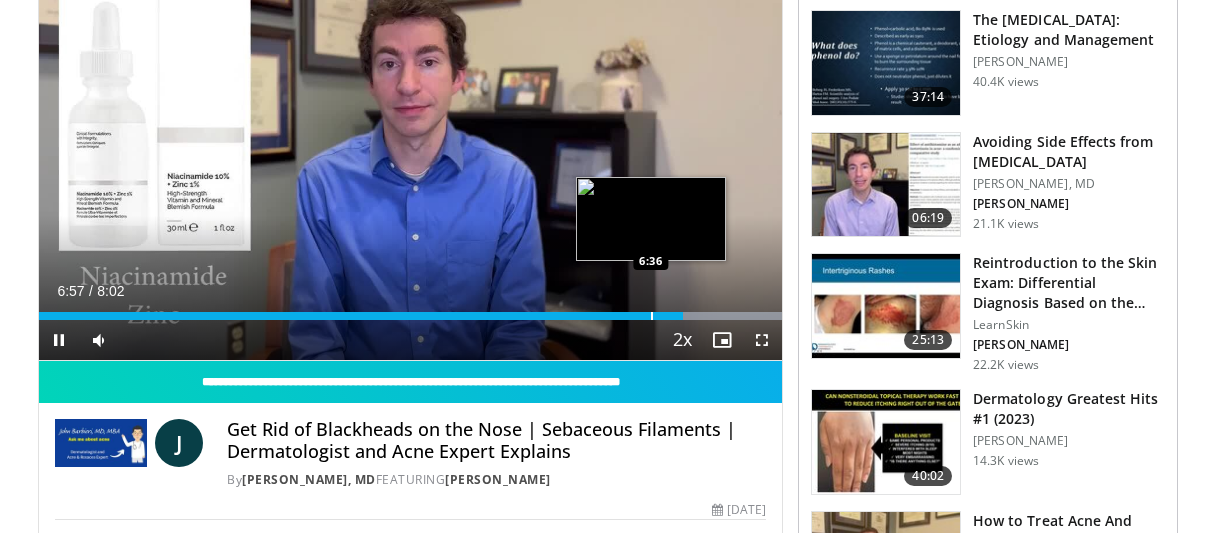 click at bounding box center (652, 316) 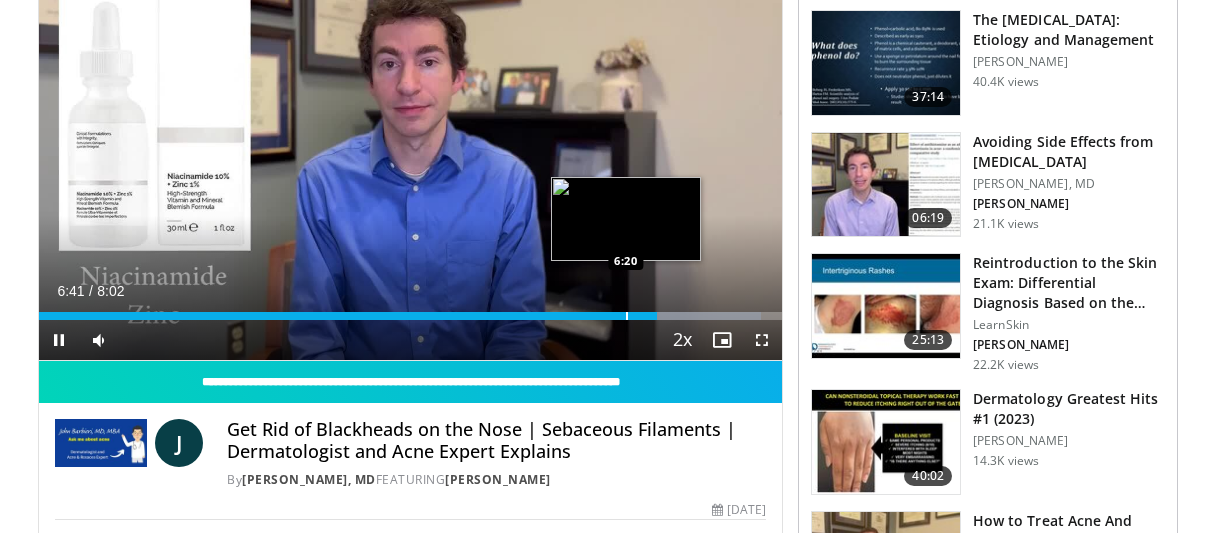 click on "Loaded :  97.24% 6:41 6:20" at bounding box center (410, 316) 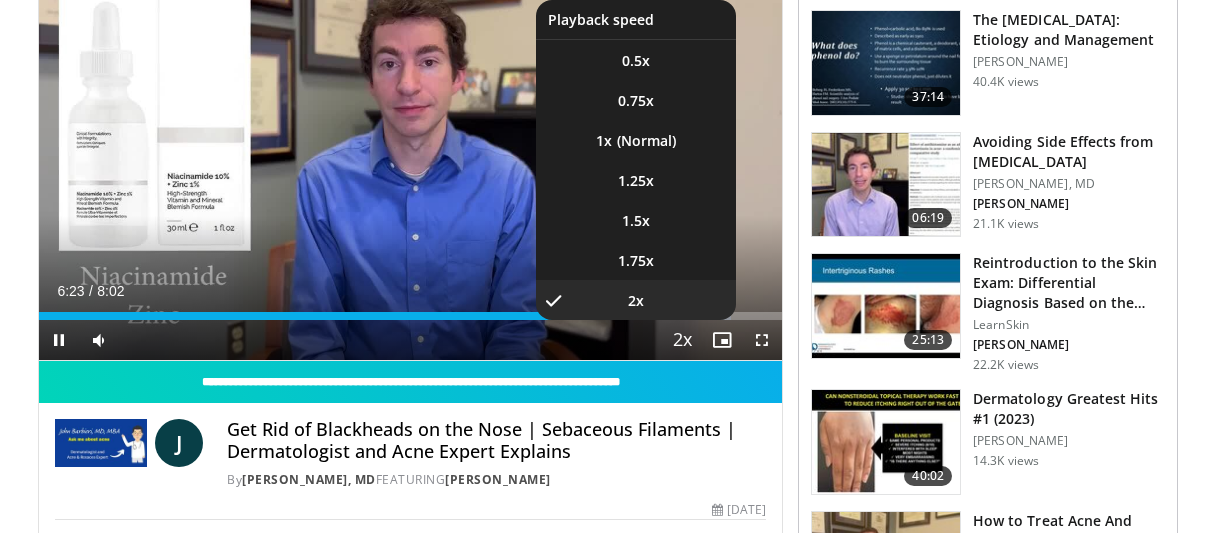 click at bounding box center [682, 341] 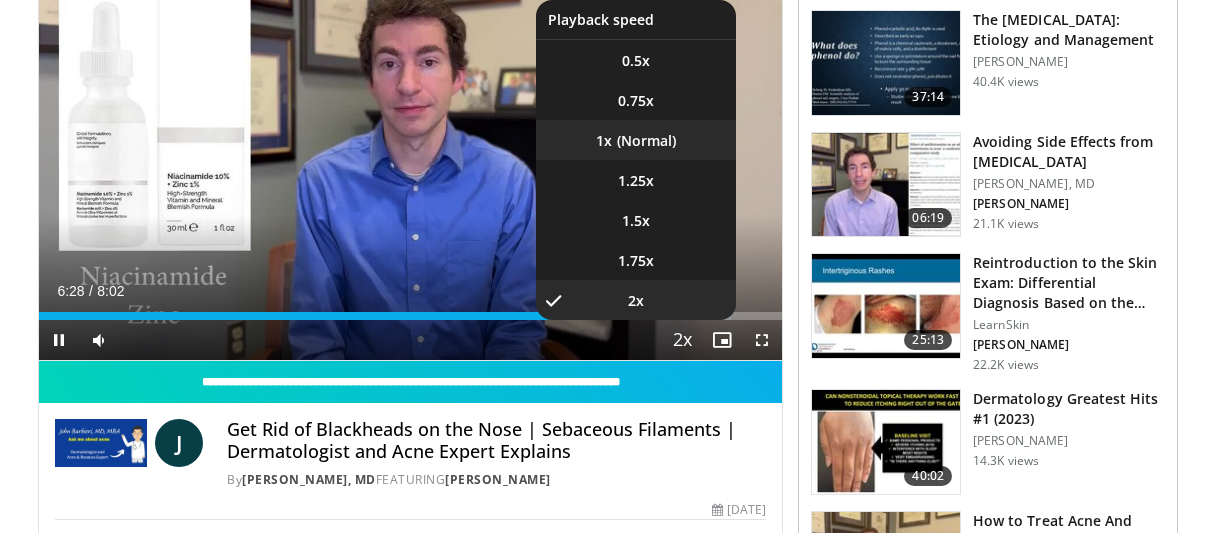 click on "1x" at bounding box center [636, 140] 